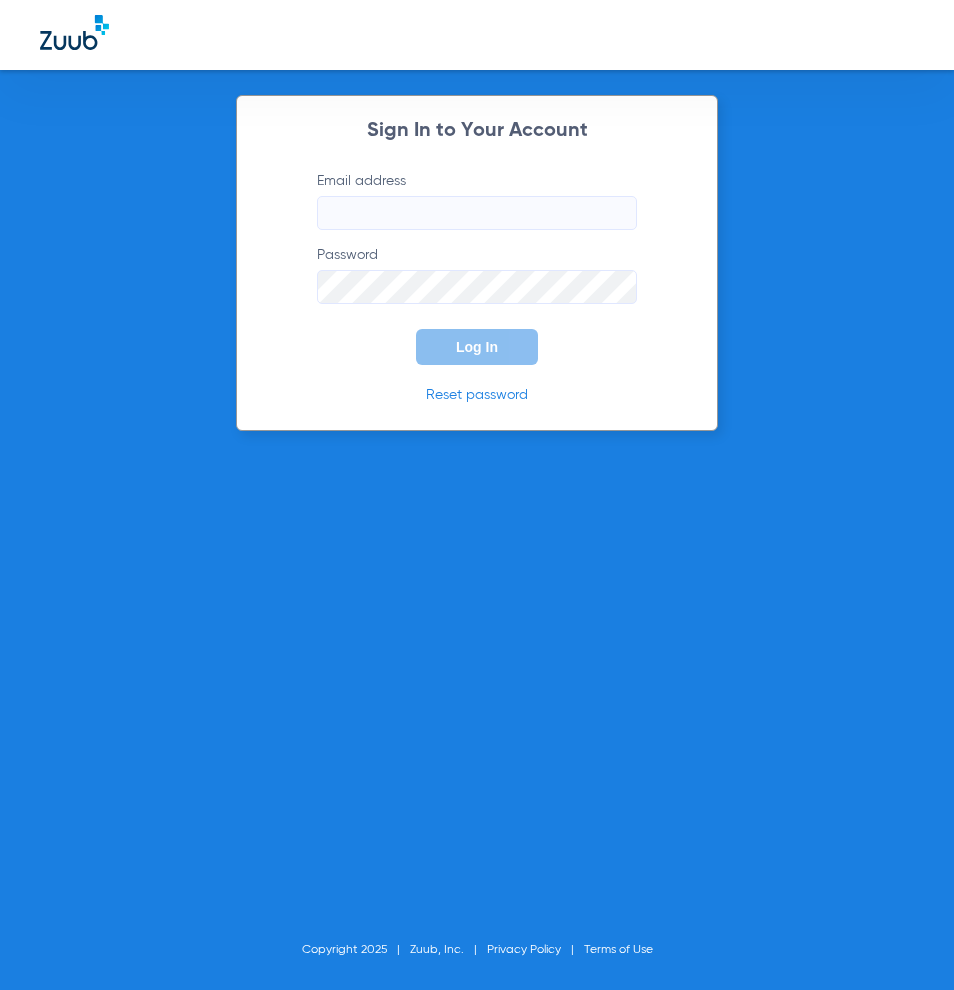 scroll, scrollTop: 0, scrollLeft: 0, axis: both 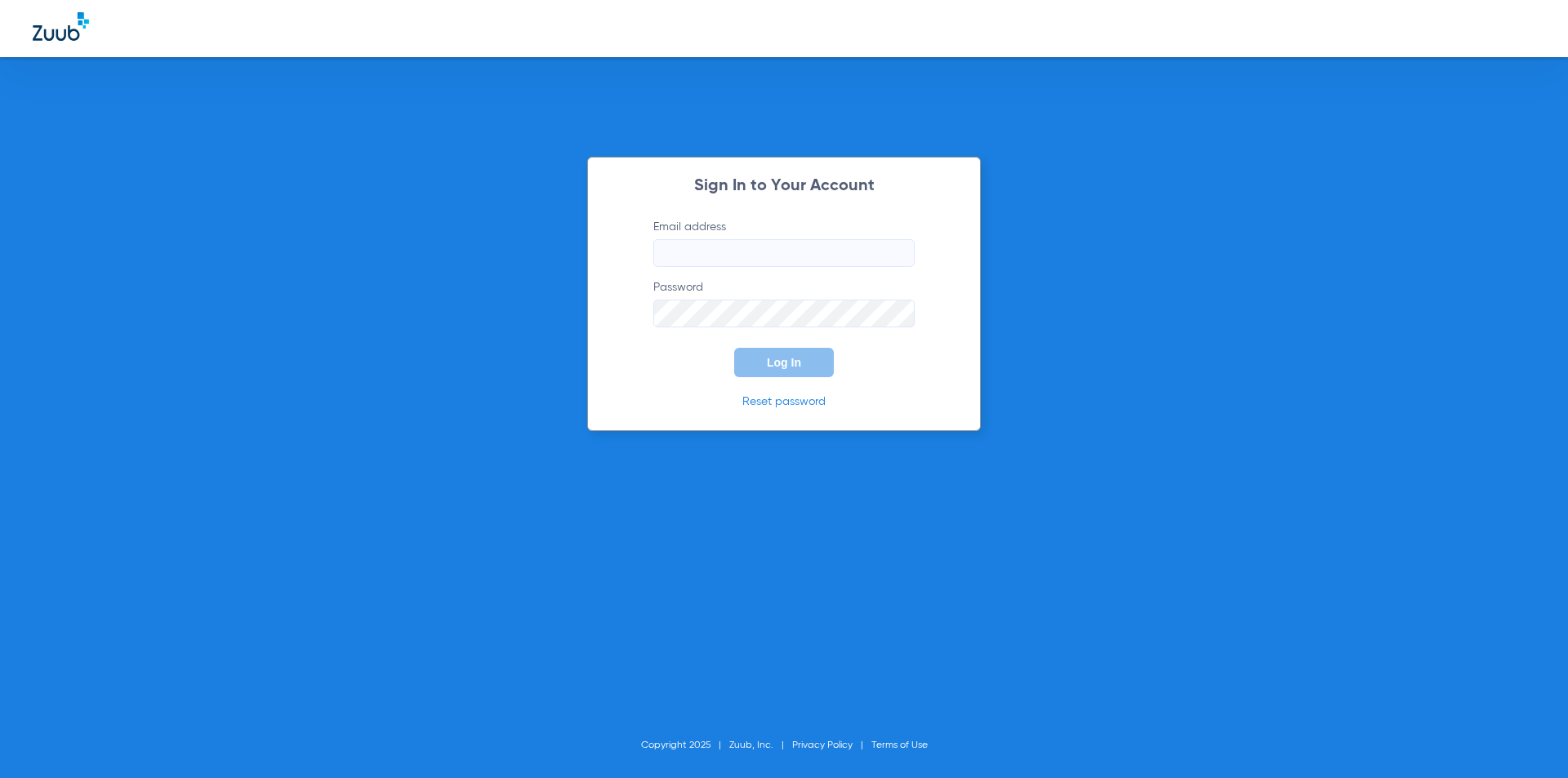 type on "[EMAIL_ADDRESS][DOMAIN_NAME]" 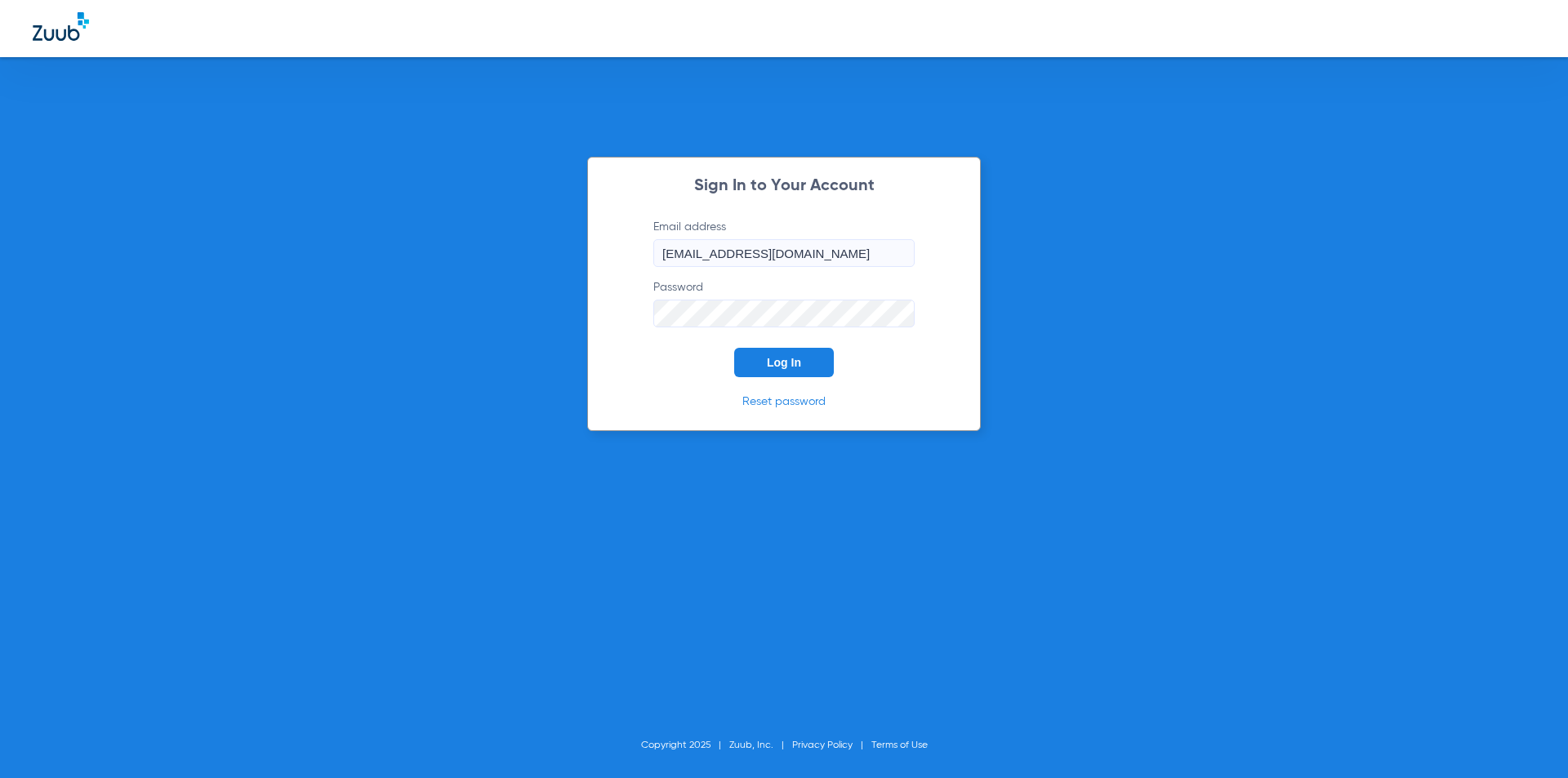 click on "Log In" 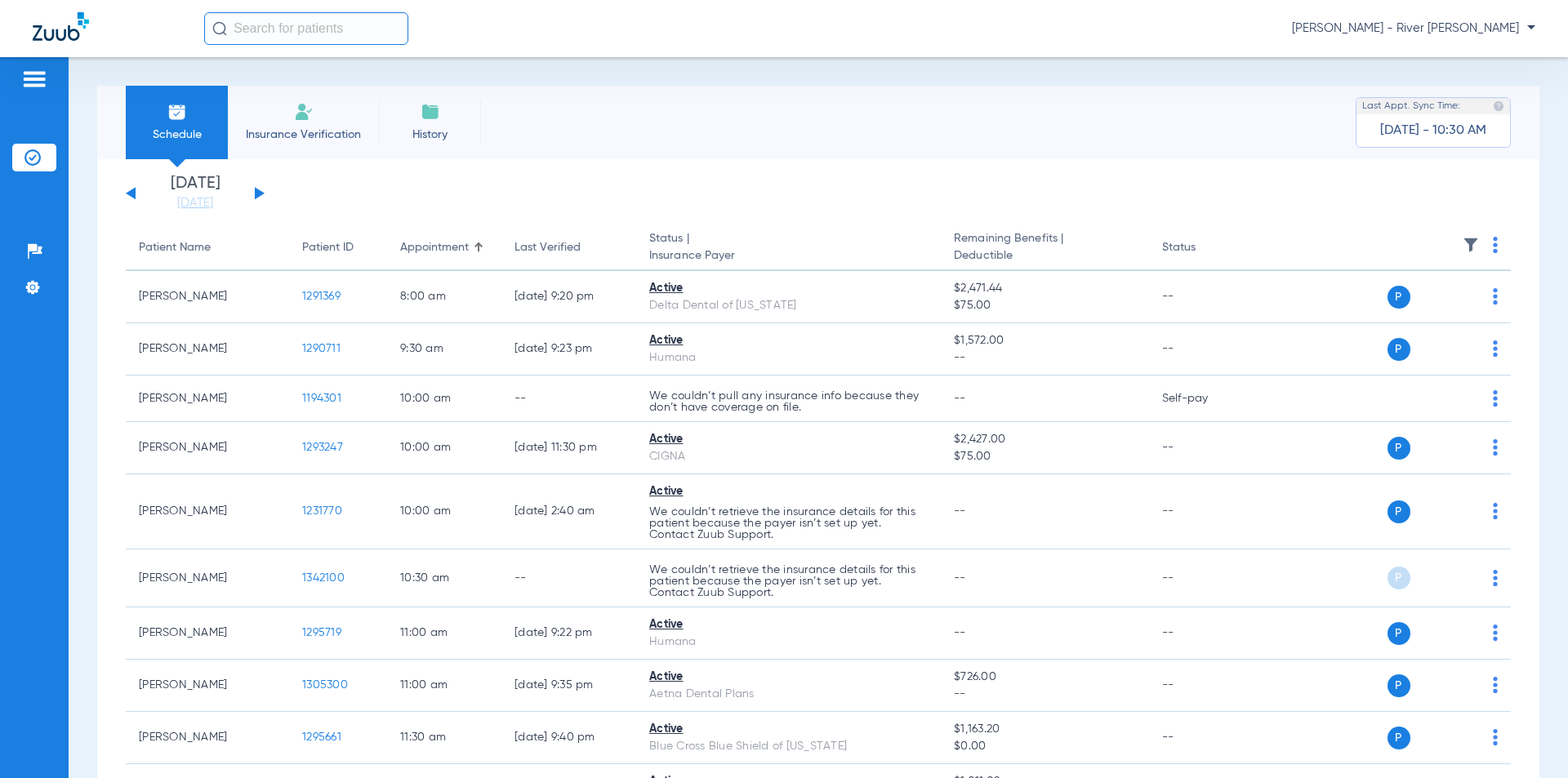 click on "[DATE]   [DATE]   [DATE]   [DATE]   [DATE]   [DATE]   [DATE]   [DATE]   [DATE]   [DATE]   [DATE]   [DATE]   [DATE]   [DATE]   [DATE]   [DATE]   [DATE]   [DATE]   [DATE]   [DATE]   [DATE]   [DATE]   [DATE]   [DATE]   [DATE]   [DATE]   [DATE]   [DATE]   [DATE]   [DATE]   [DATE]   [DATE]   [DATE]   [DATE]   [DATE]   [DATE]   [DATE]   [DATE]   [DATE]   [DATE]   [DATE]   [DATE]   [DATE]   [DATE]" 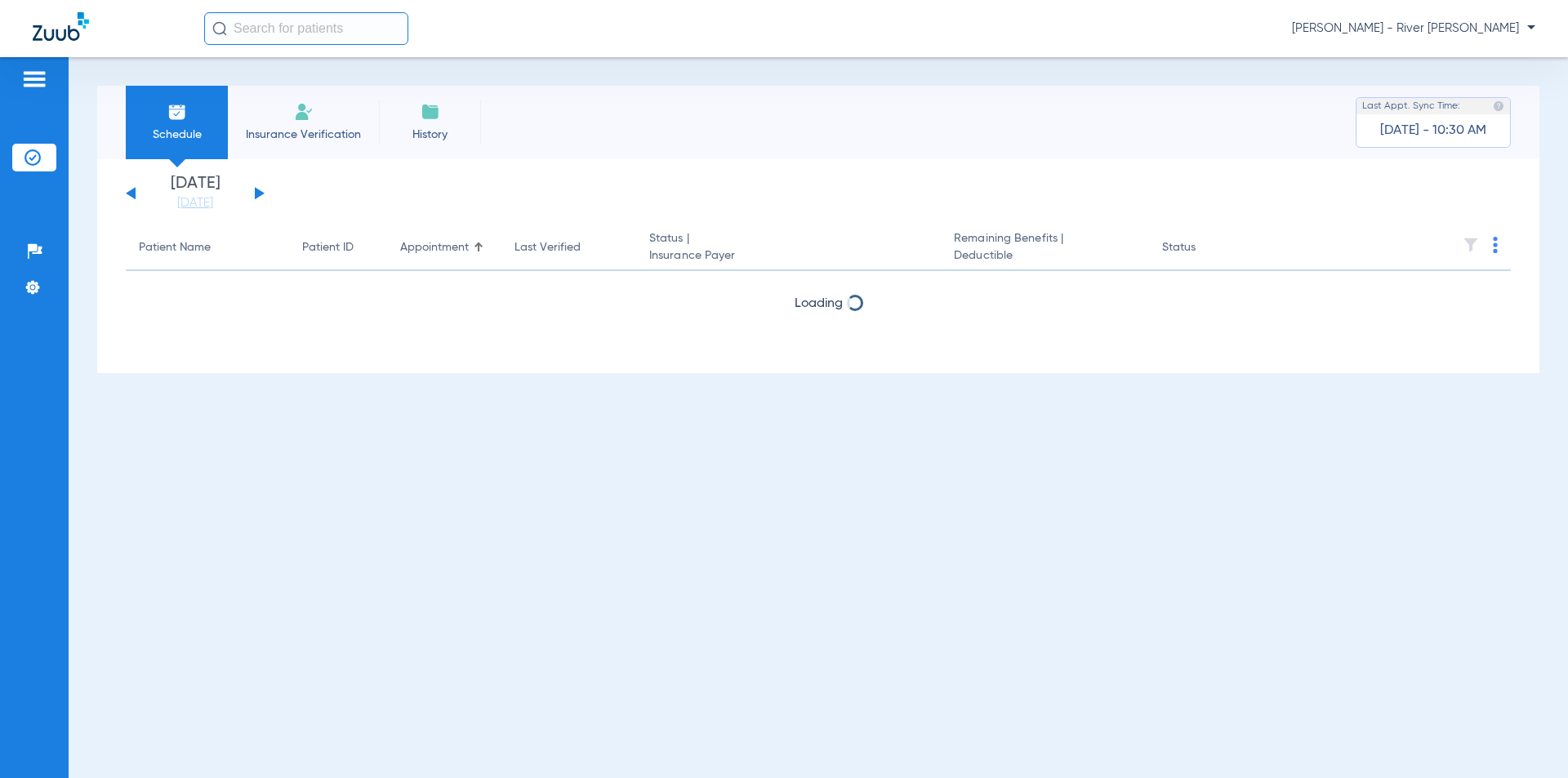 click 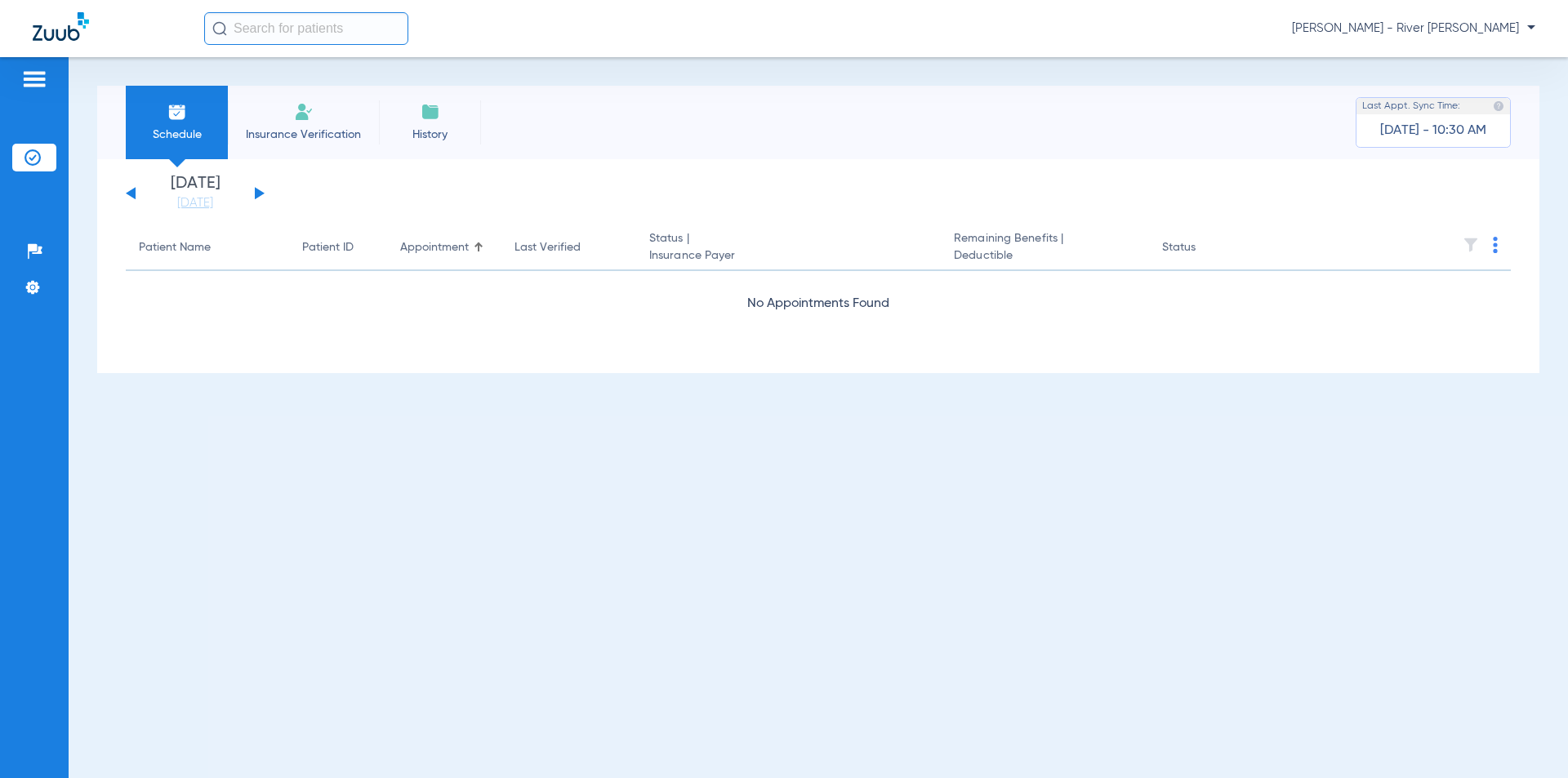 click on "[DATE]   [DATE]   [DATE]   [DATE]   [DATE]   [DATE]   [DATE]   [DATE]   [DATE]   [DATE]   [DATE]   [DATE]   [DATE]   [DATE]   [DATE]   [DATE]   [DATE]   [DATE]   [DATE]   [DATE]   [DATE]   [DATE]   [DATE]   [DATE]   [DATE]   [DATE]   [DATE]   [DATE]   [DATE]   [DATE]   [DATE]   [DATE]   [DATE]   [DATE]   [DATE]   [DATE]   [DATE]   [DATE]   [DATE]   [DATE]   [DATE]   [DATE]   [DATE]   [DATE]" 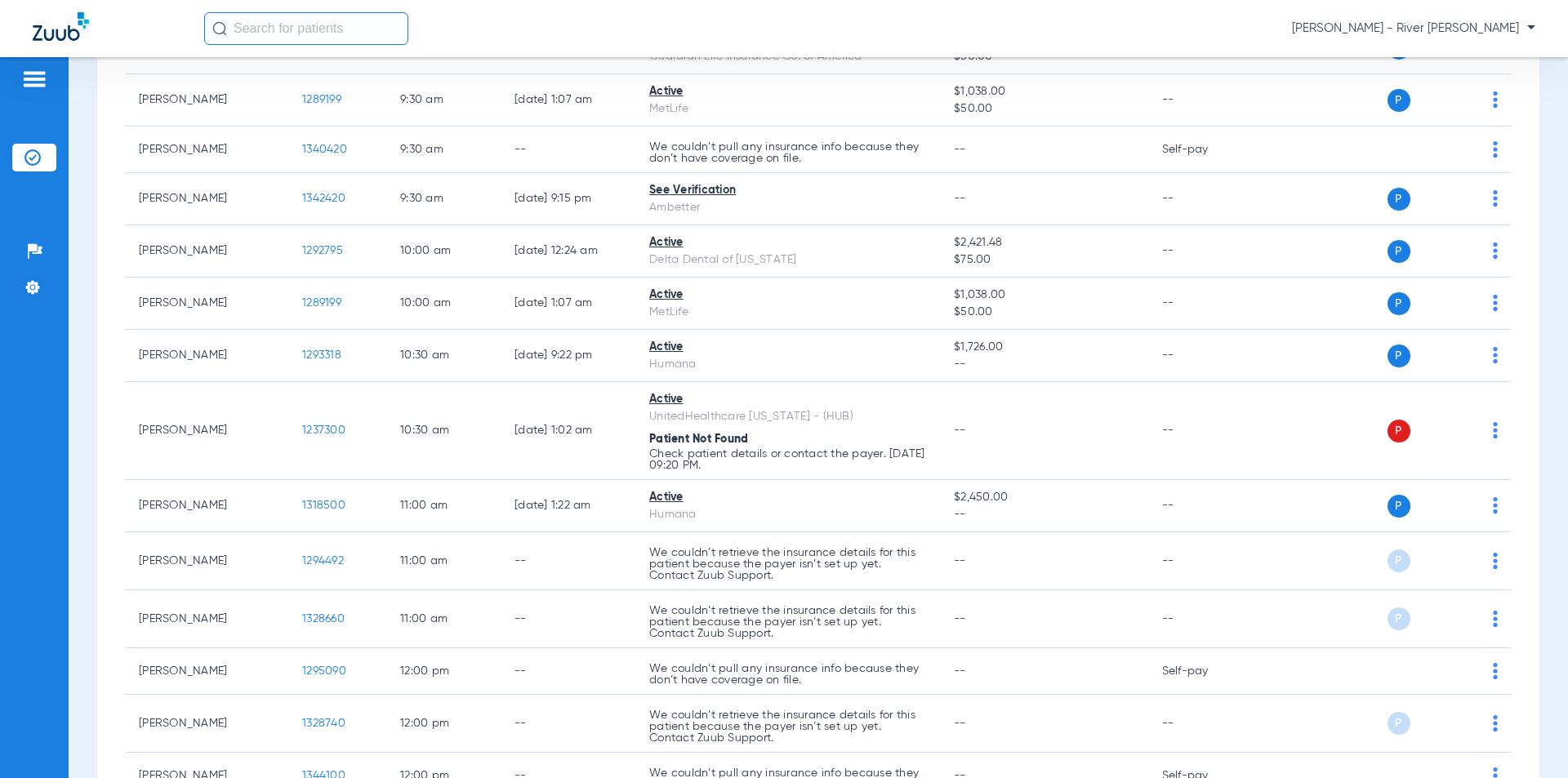 scroll, scrollTop: 571, scrollLeft: 0, axis: vertical 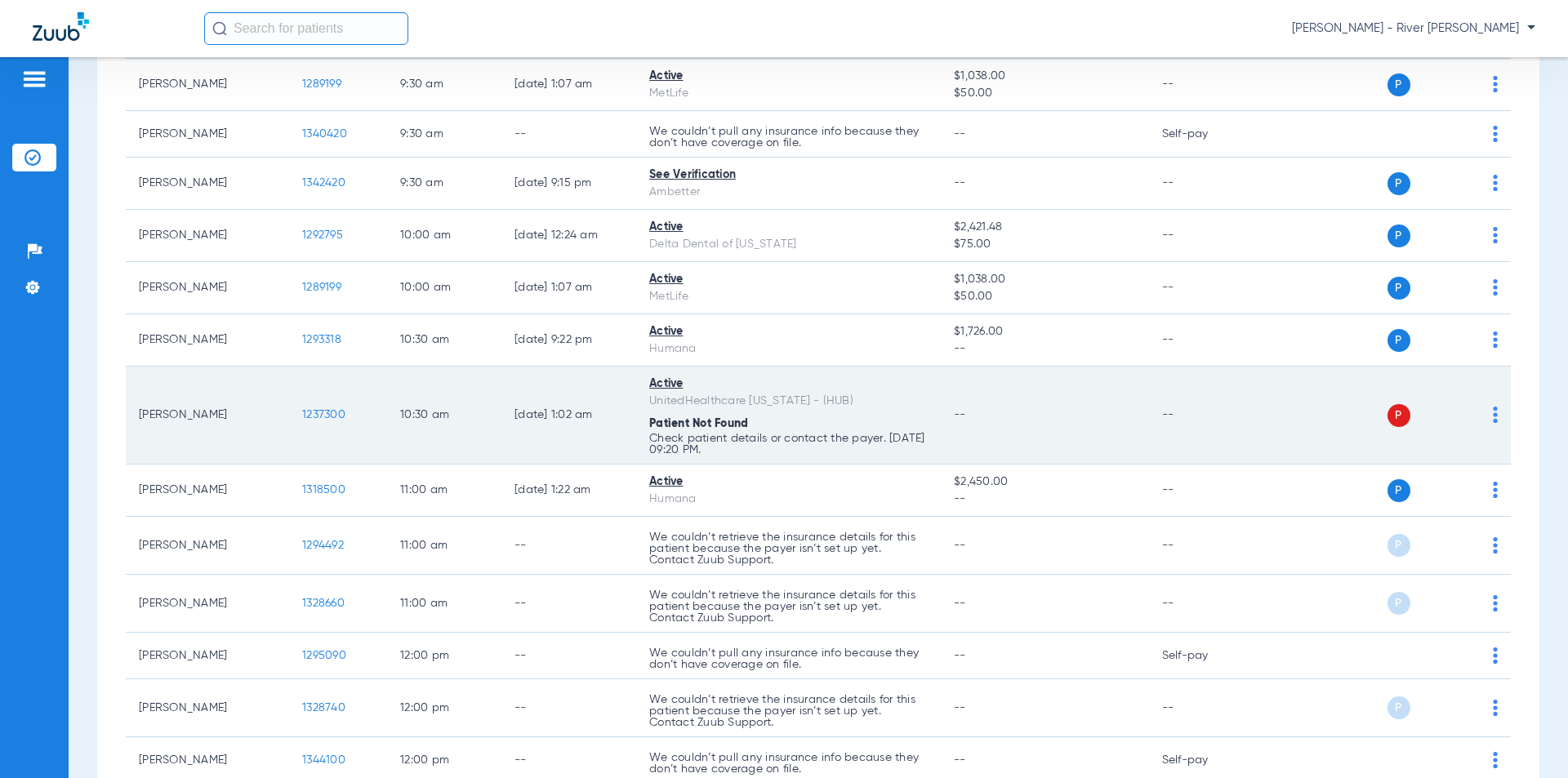 click on "--" 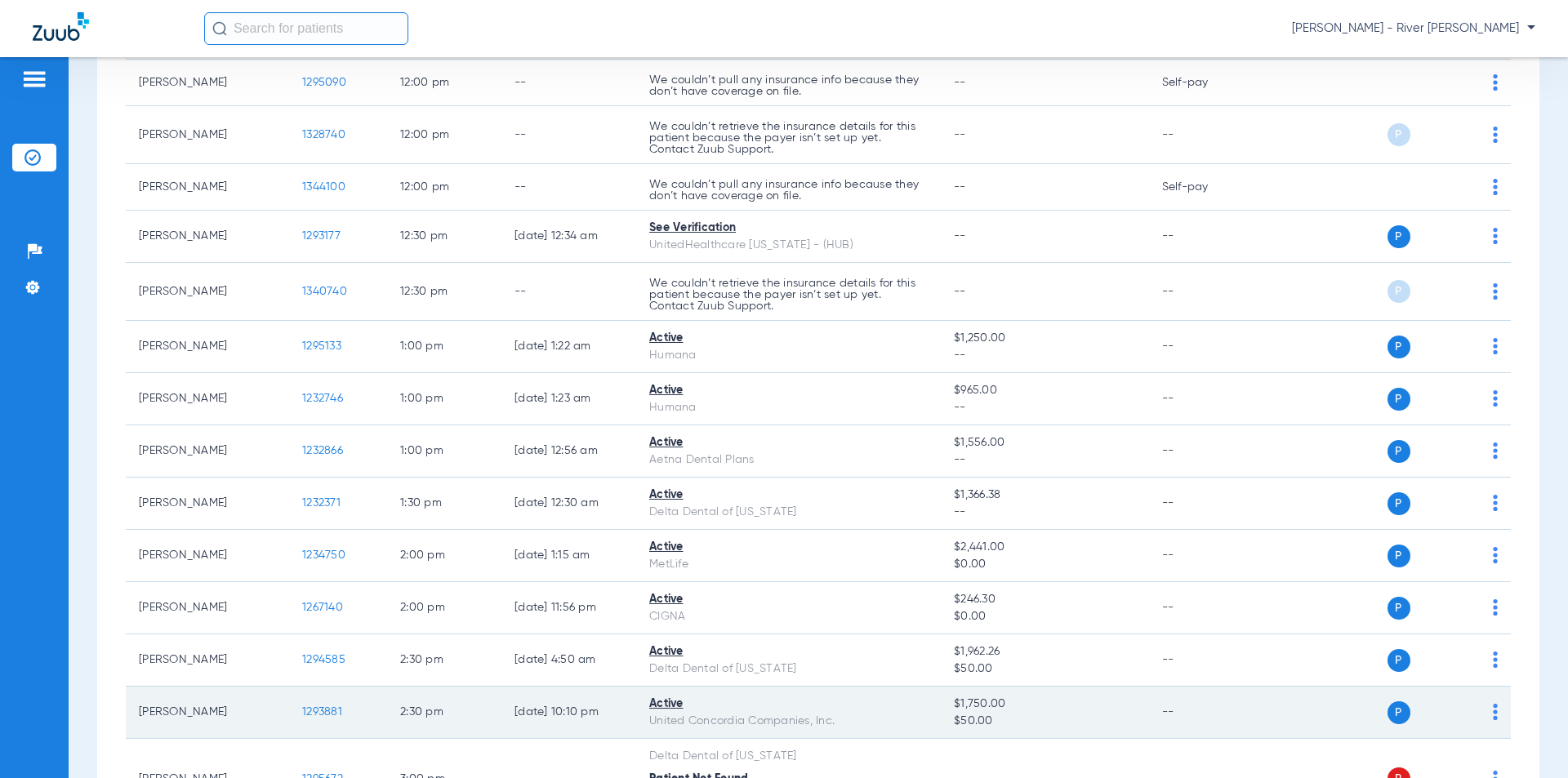 scroll, scrollTop: 1291, scrollLeft: 0, axis: vertical 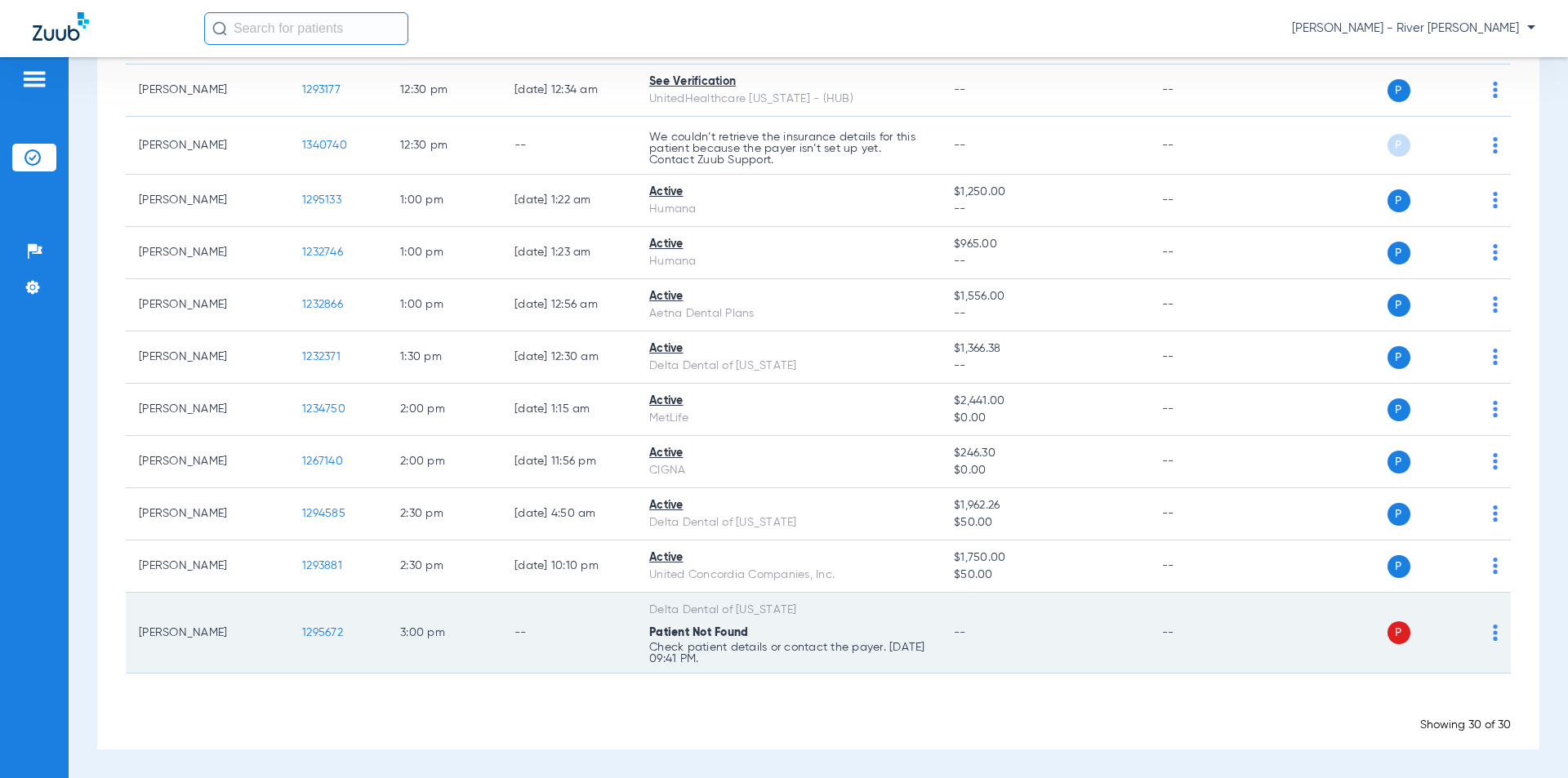 click on "Delta Dental of [US_STATE]  Patient Not Found Check patient details or contact the payer. [DATE] 09:41 PM." 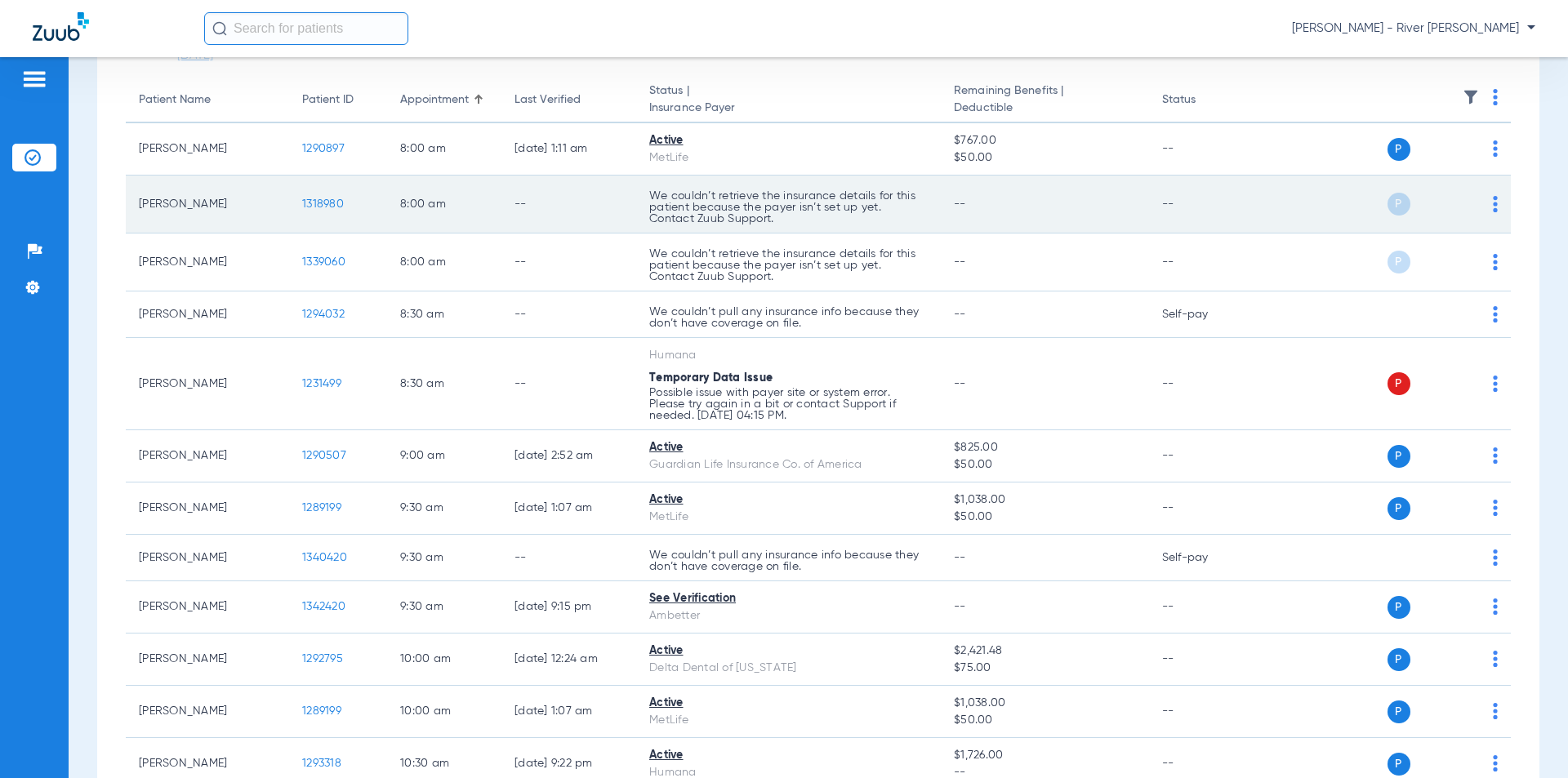 scroll, scrollTop: 0, scrollLeft: 0, axis: both 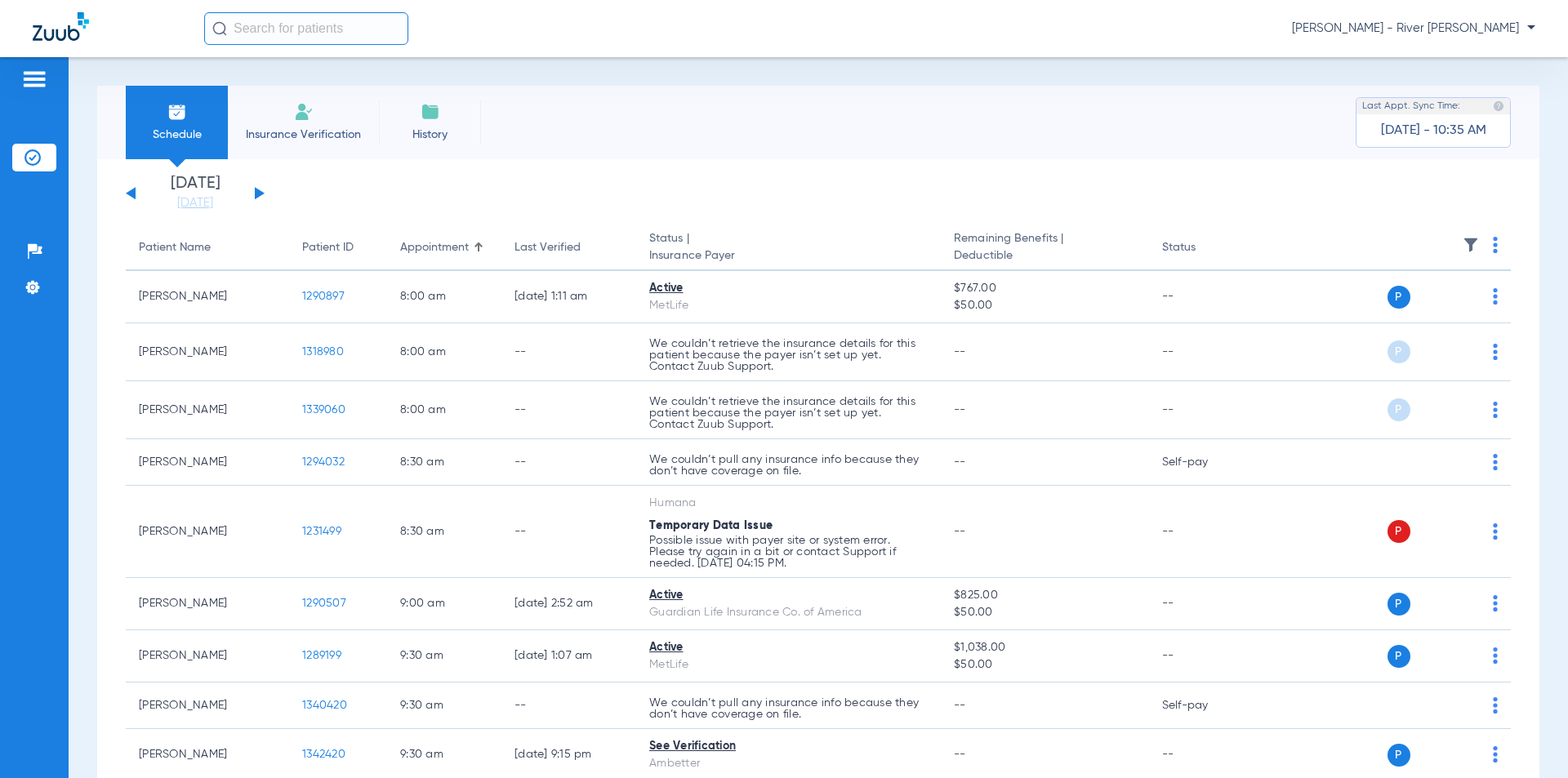 click 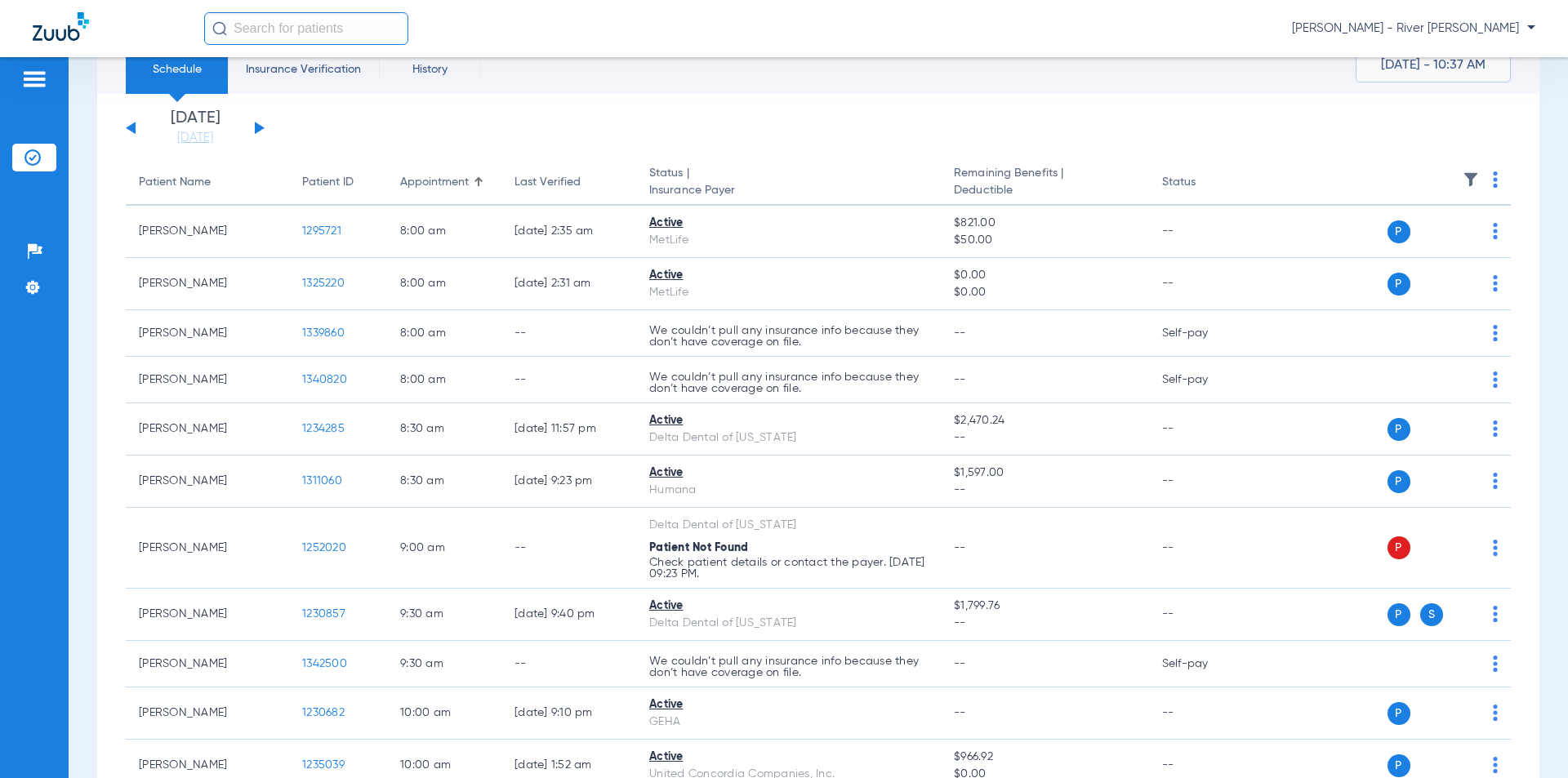 scroll, scrollTop: 0, scrollLeft: 0, axis: both 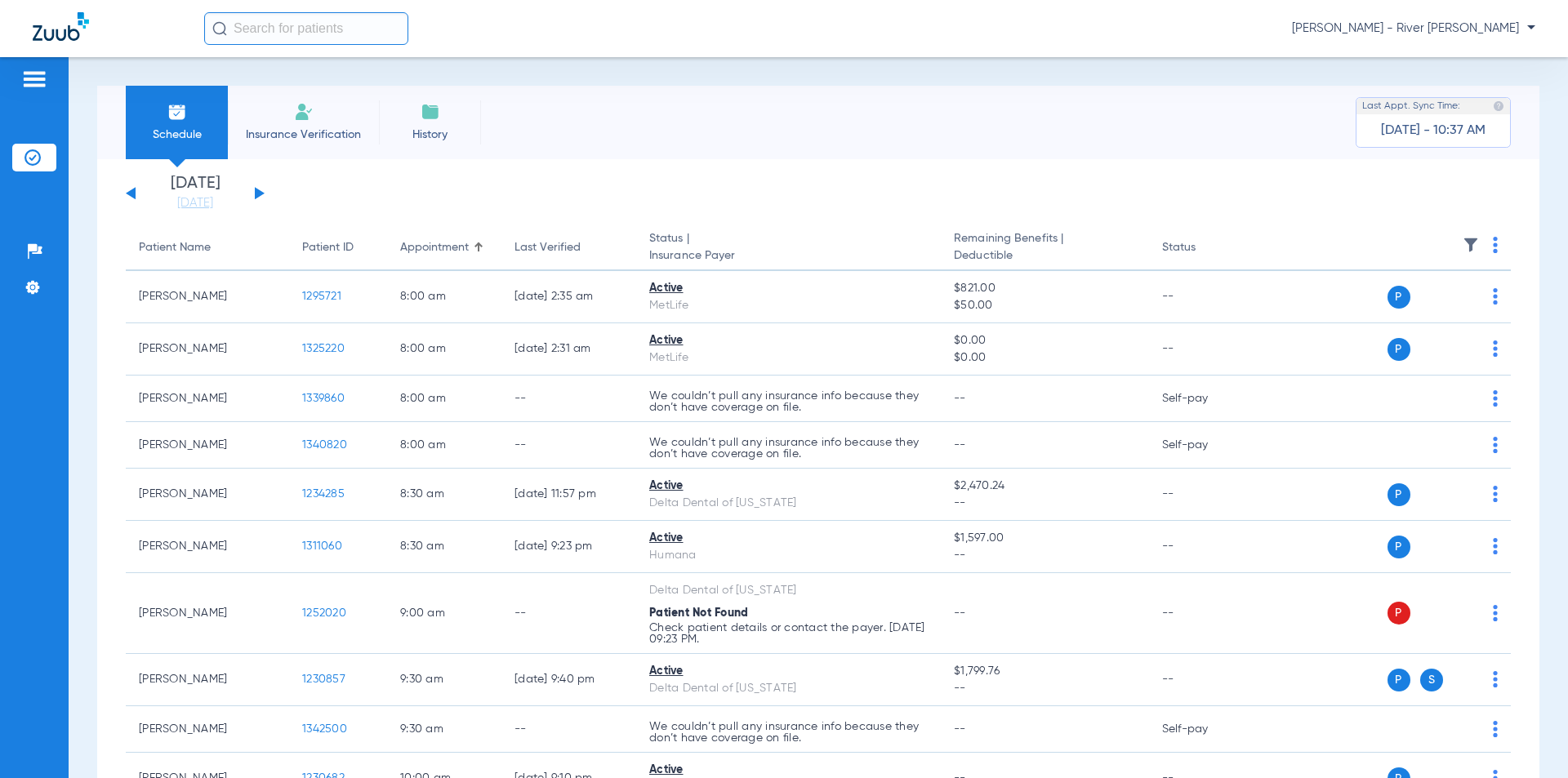click on "[DATE]   [DATE]   [DATE]   [DATE]   [DATE]   [DATE]   [DATE]   [DATE]   [DATE]   [DATE]   [DATE]   [DATE]   [DATE]   [DATE]   [DATE]   [DATE]   [DATE]   [DATE]   [DATE]   [DATE]   [DATE]   [DATE]   [DATE]   [DATE]   [DATE]   [DATE]   [DATE]   [DATE]   [DATE]   [DATE]   [DATE]   [DATE]   [DATE]   [DATE]   [DATE]   [DATE]   [DATE]   [DATE]   [DATE]   [DATE]   [DATE]   [DATE]   [DATE]   [DATE]" 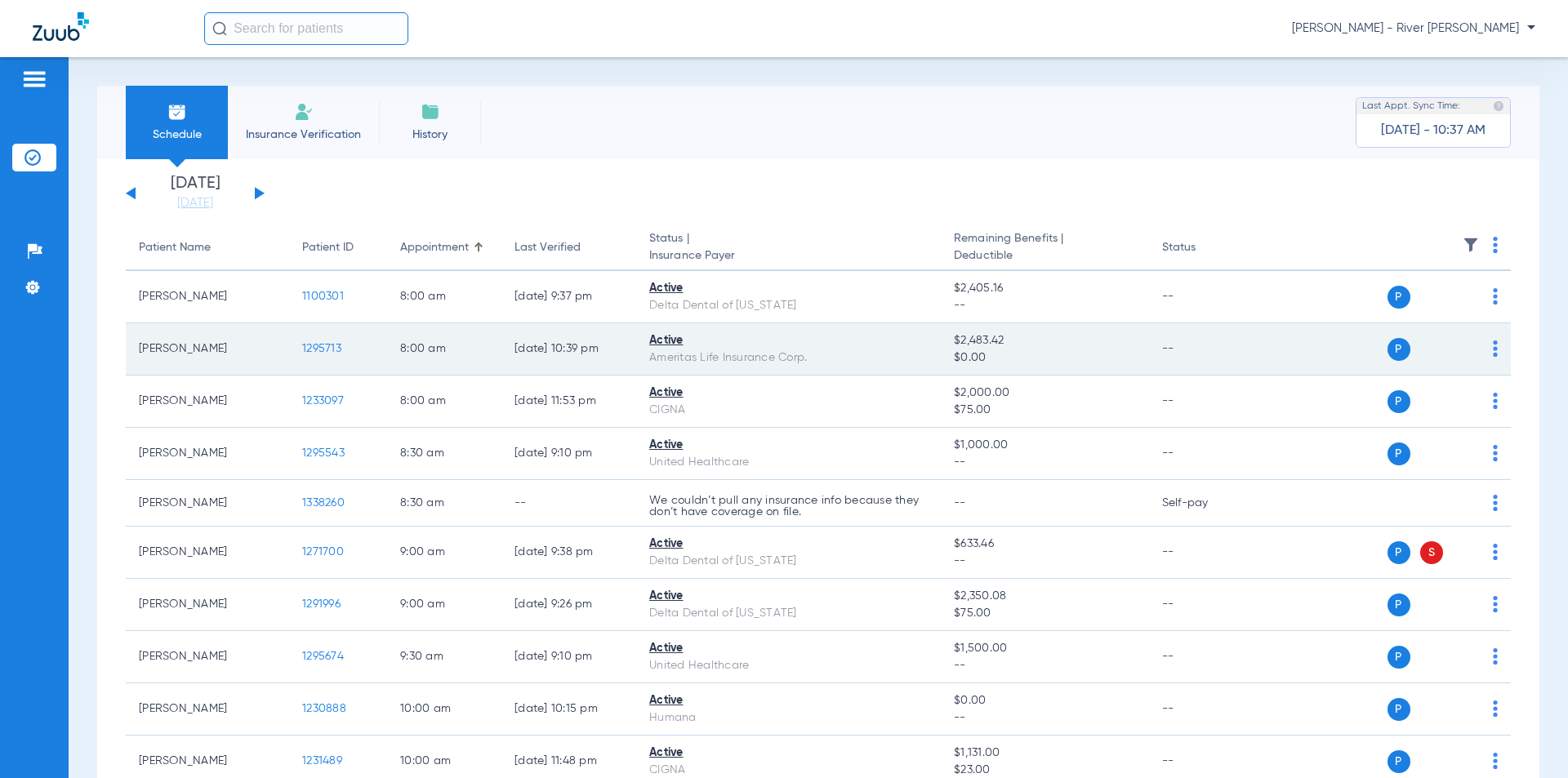 scroll, scrollTop: 163, scrollLeft: 0, axis: vertical 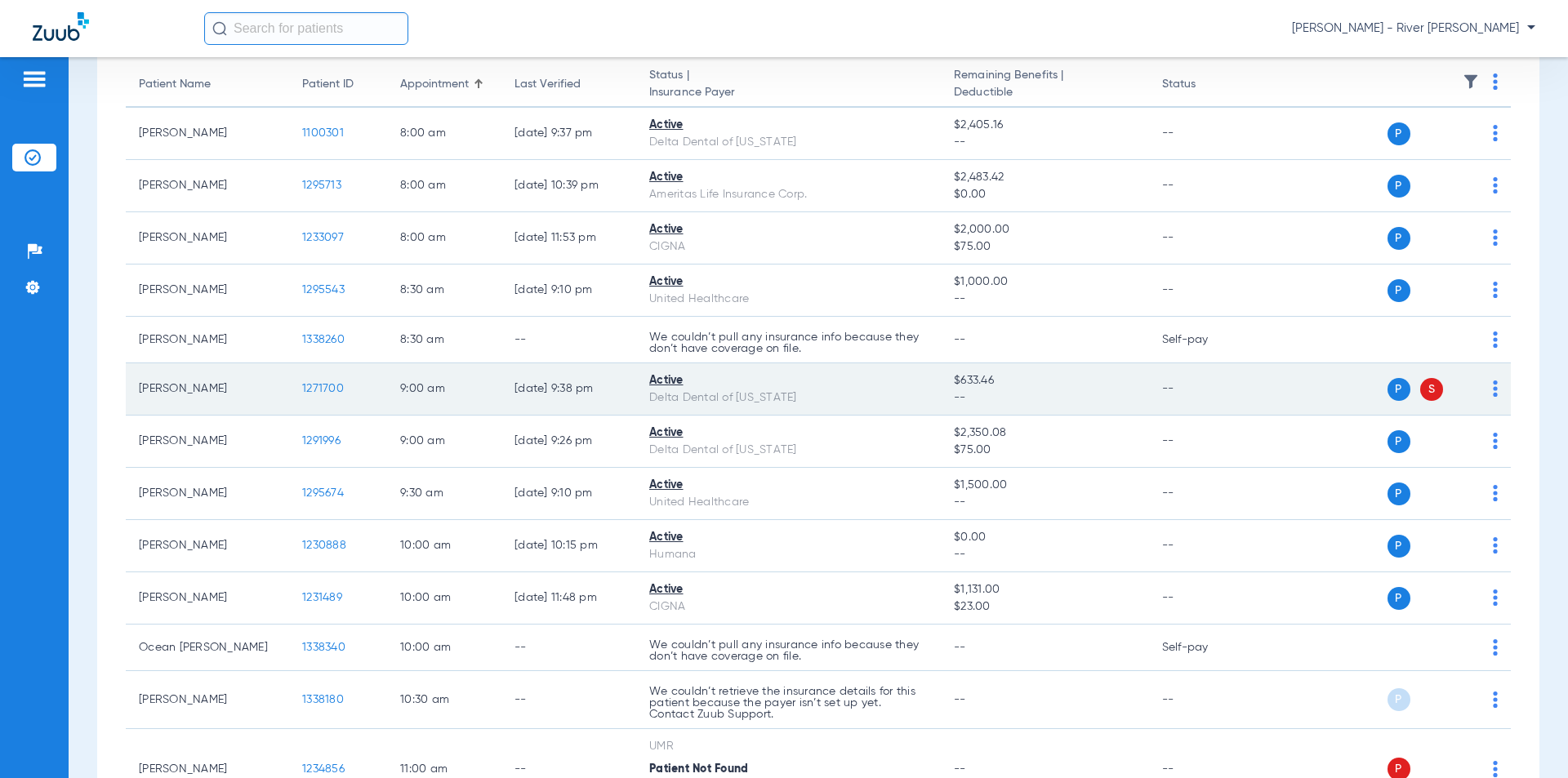click on "P S" 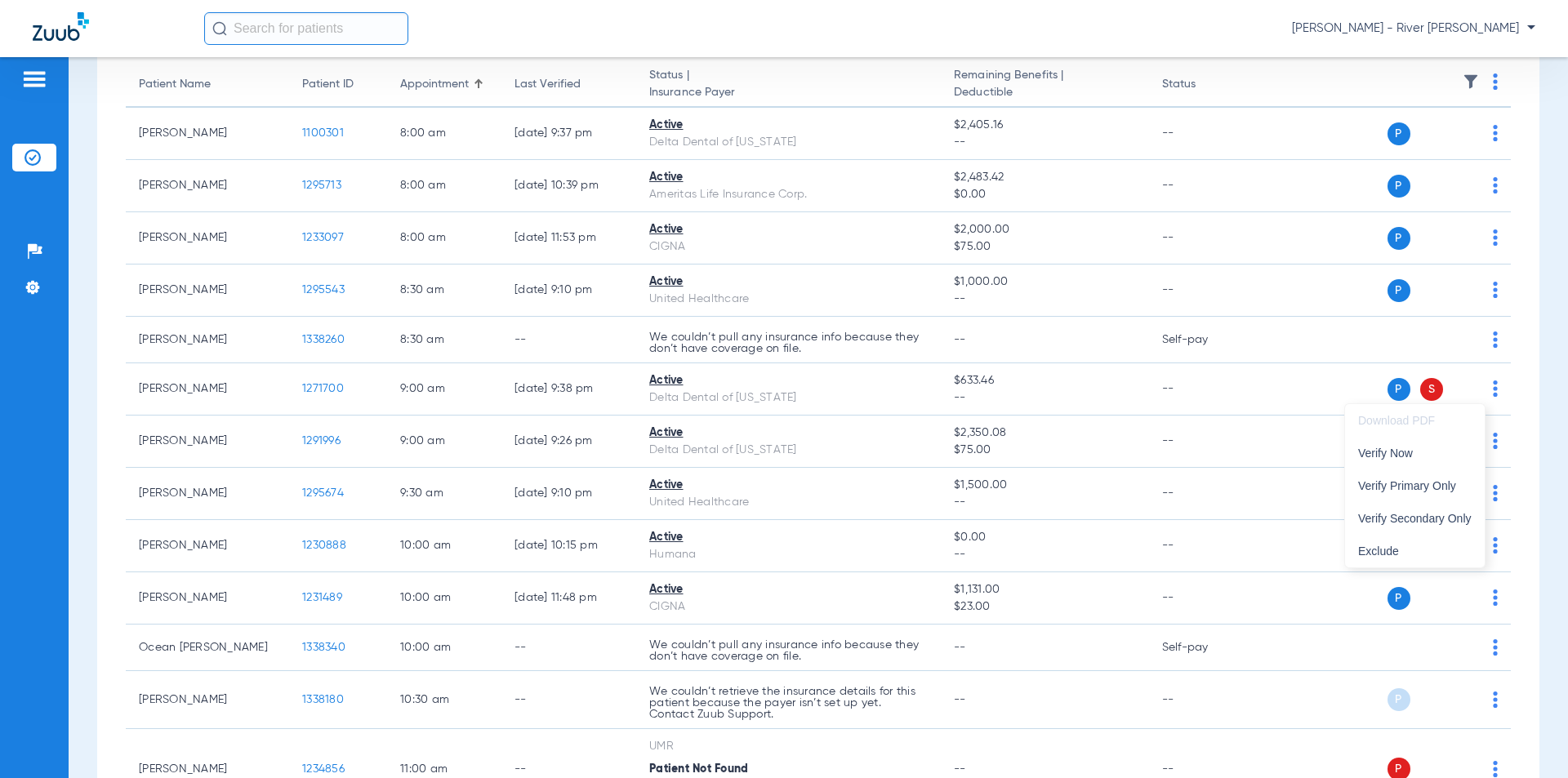 click at bounding box center [784, 389] 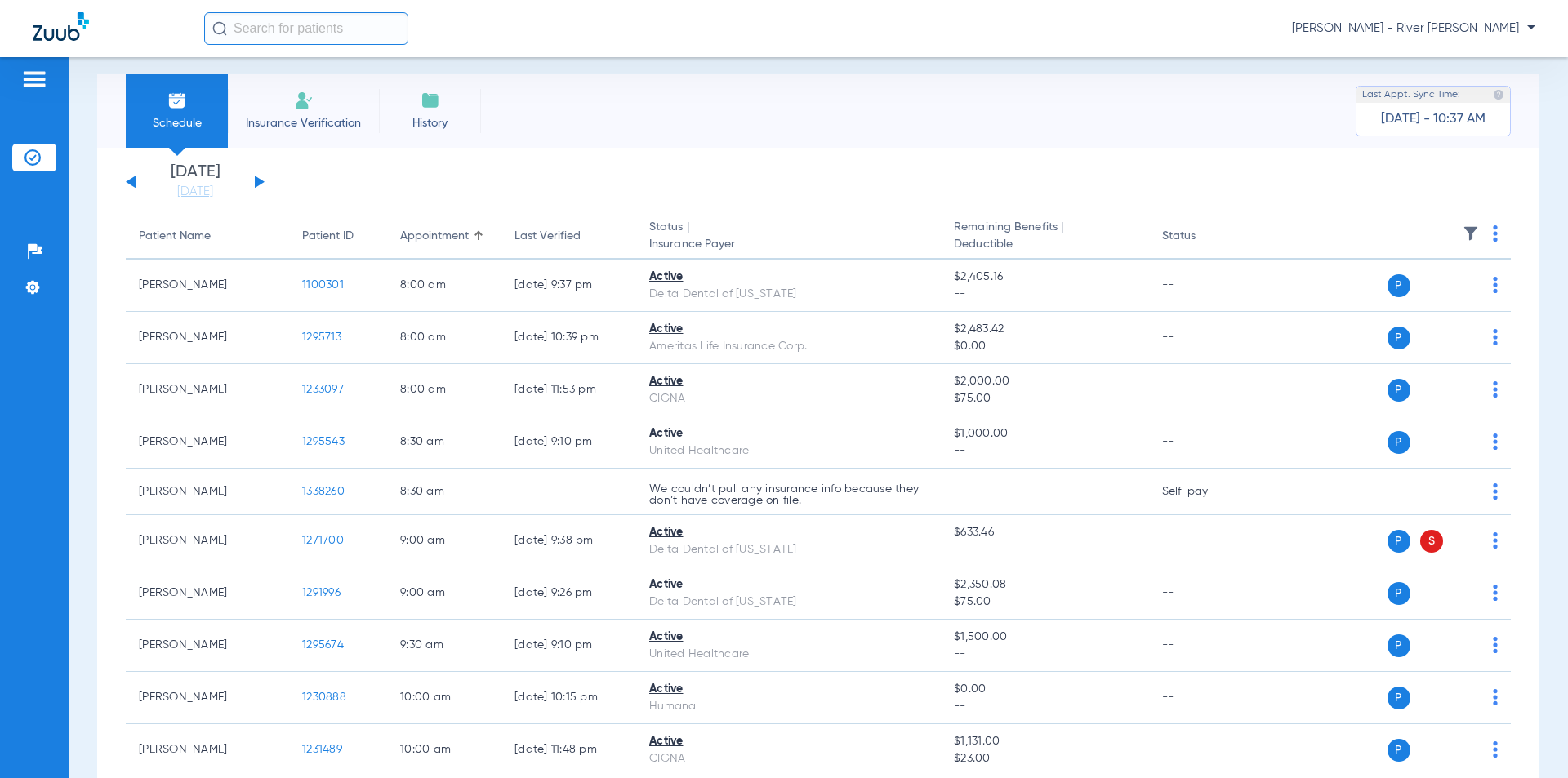 scroll, scrollTop: 0, scrollLeft: 0, axis: both 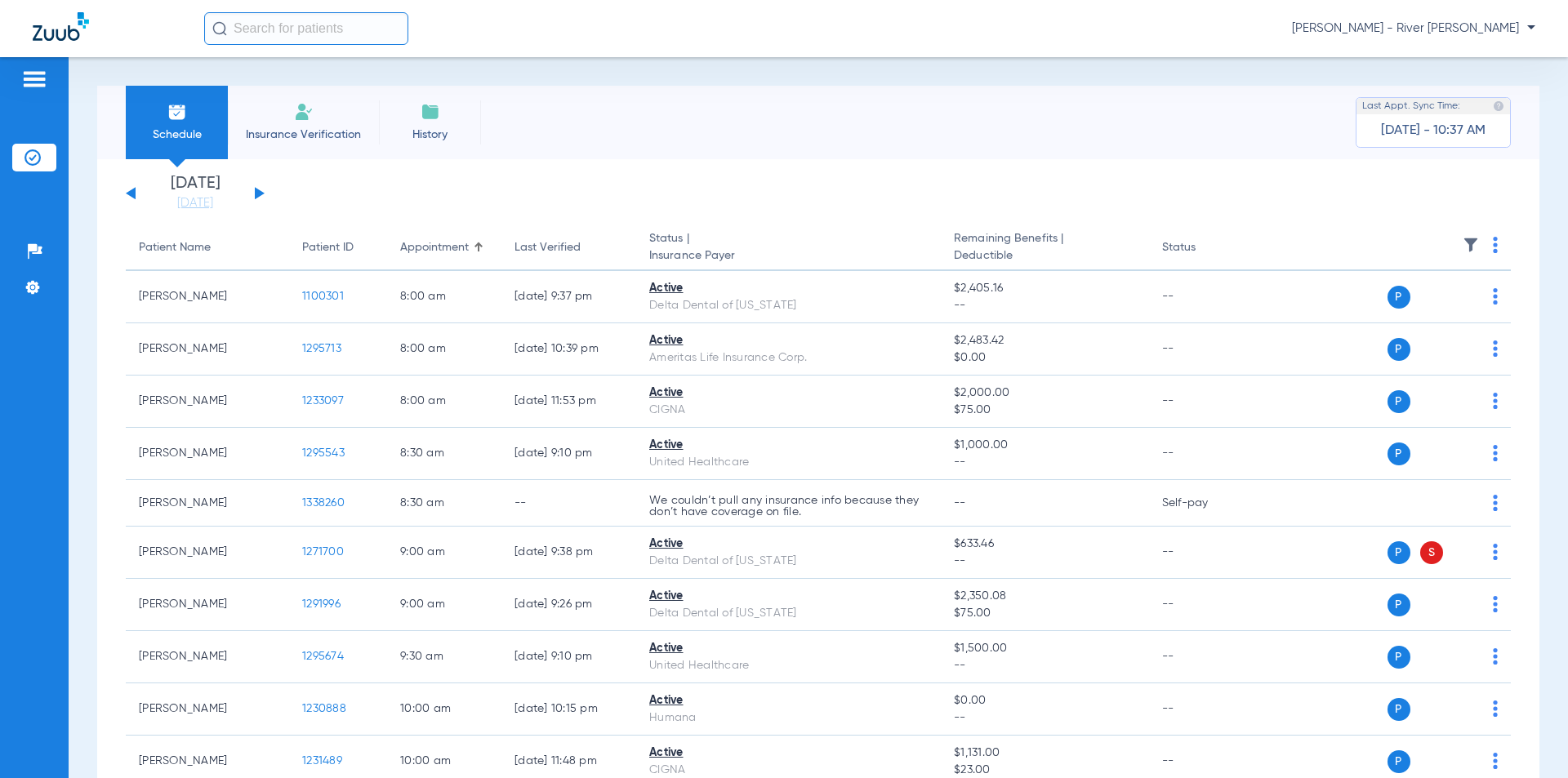 click 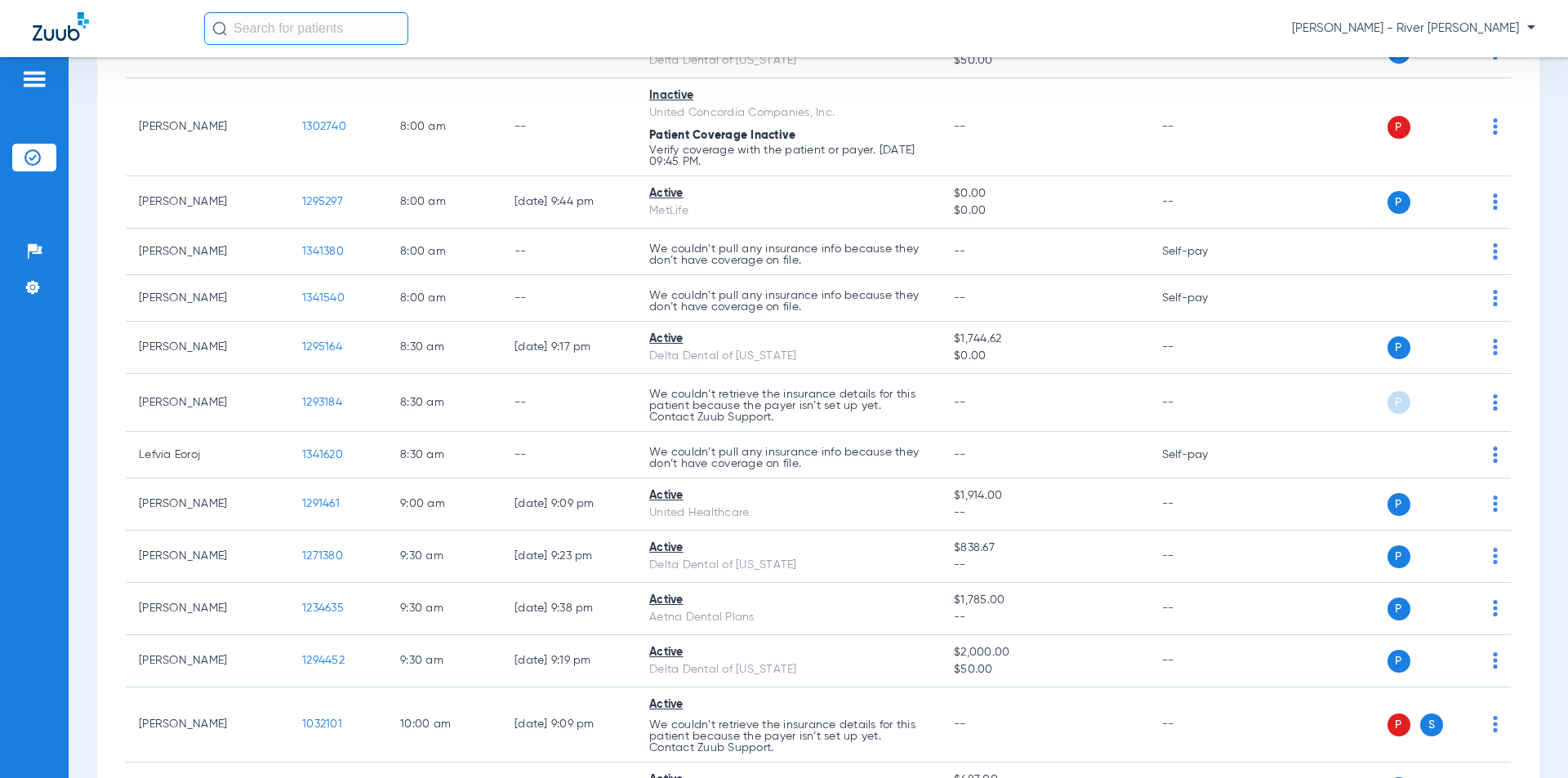 scroll, scrollTop: 0, scrollLeft: 0, axis: both 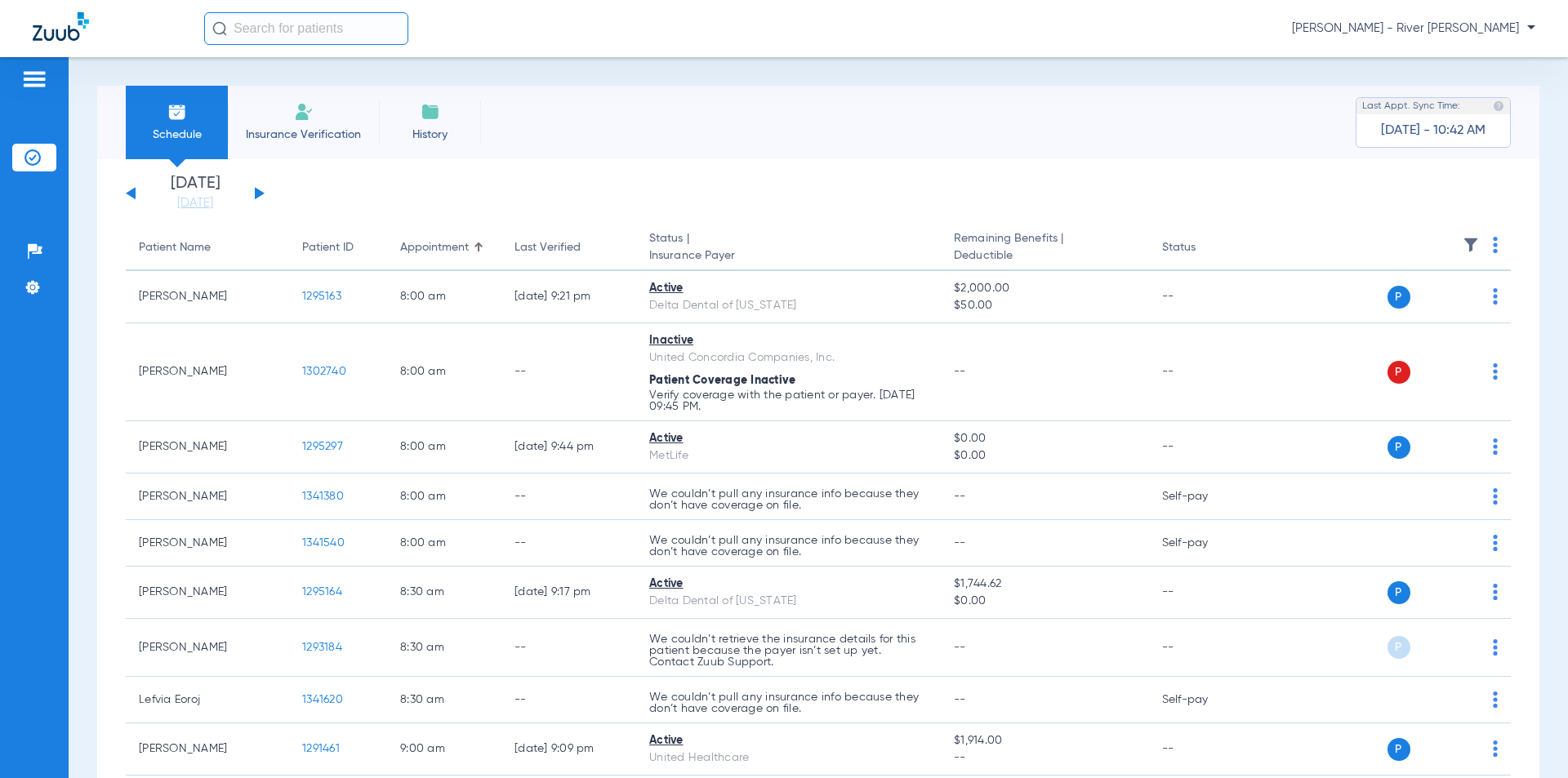 click 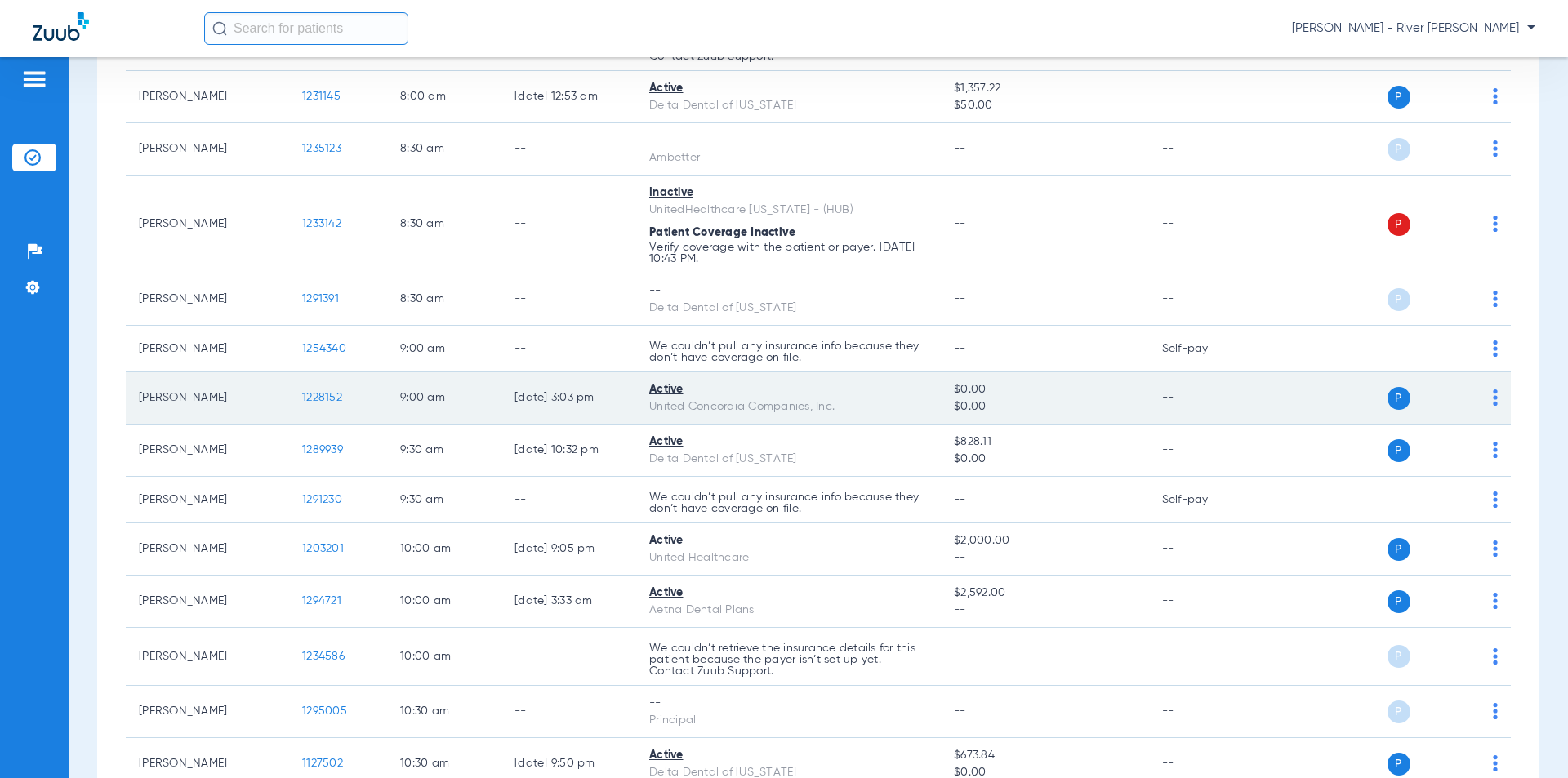 scroll, scrollTop: 0, scrollLeft: 0, axis: both 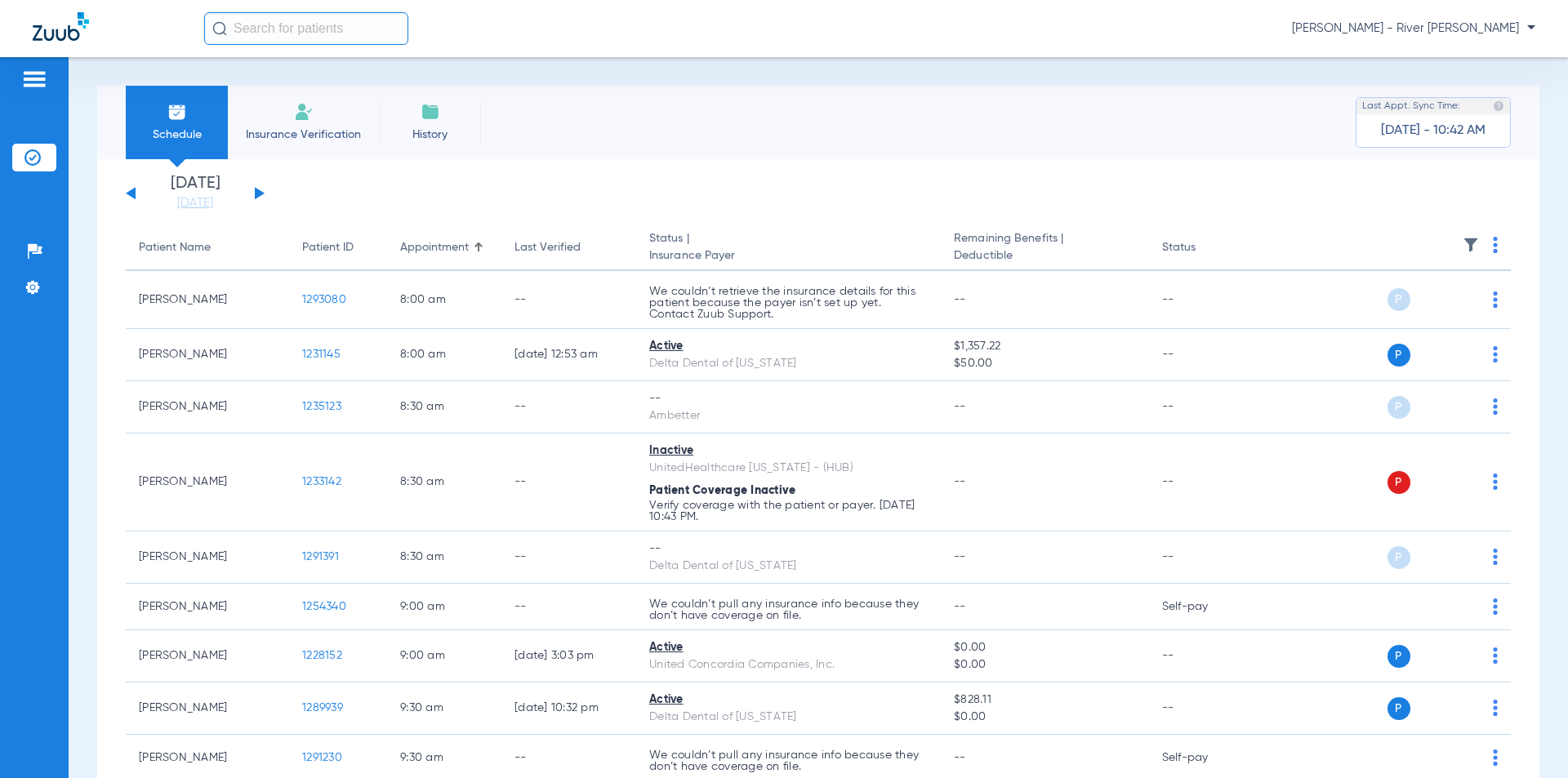 click 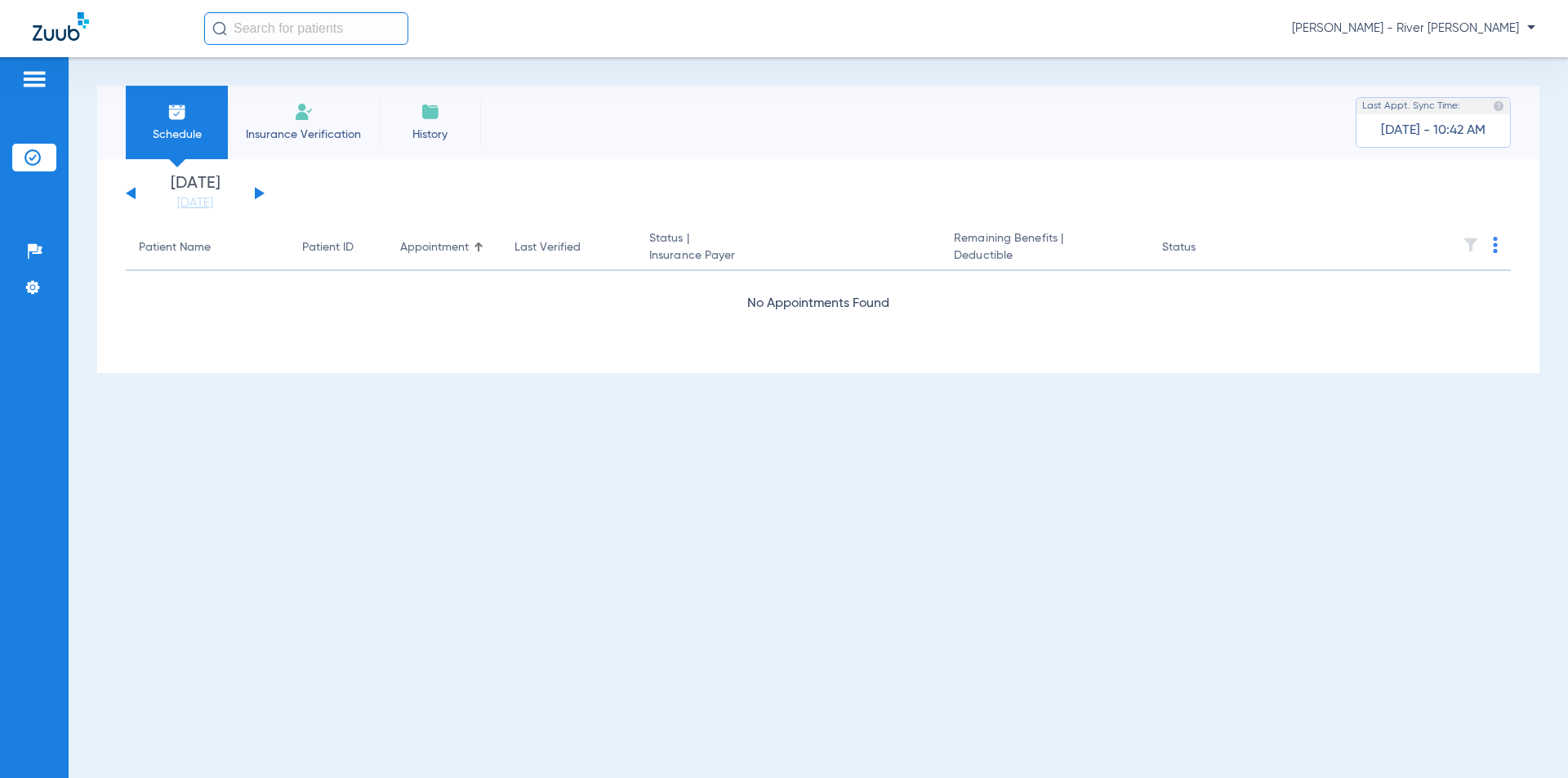 click 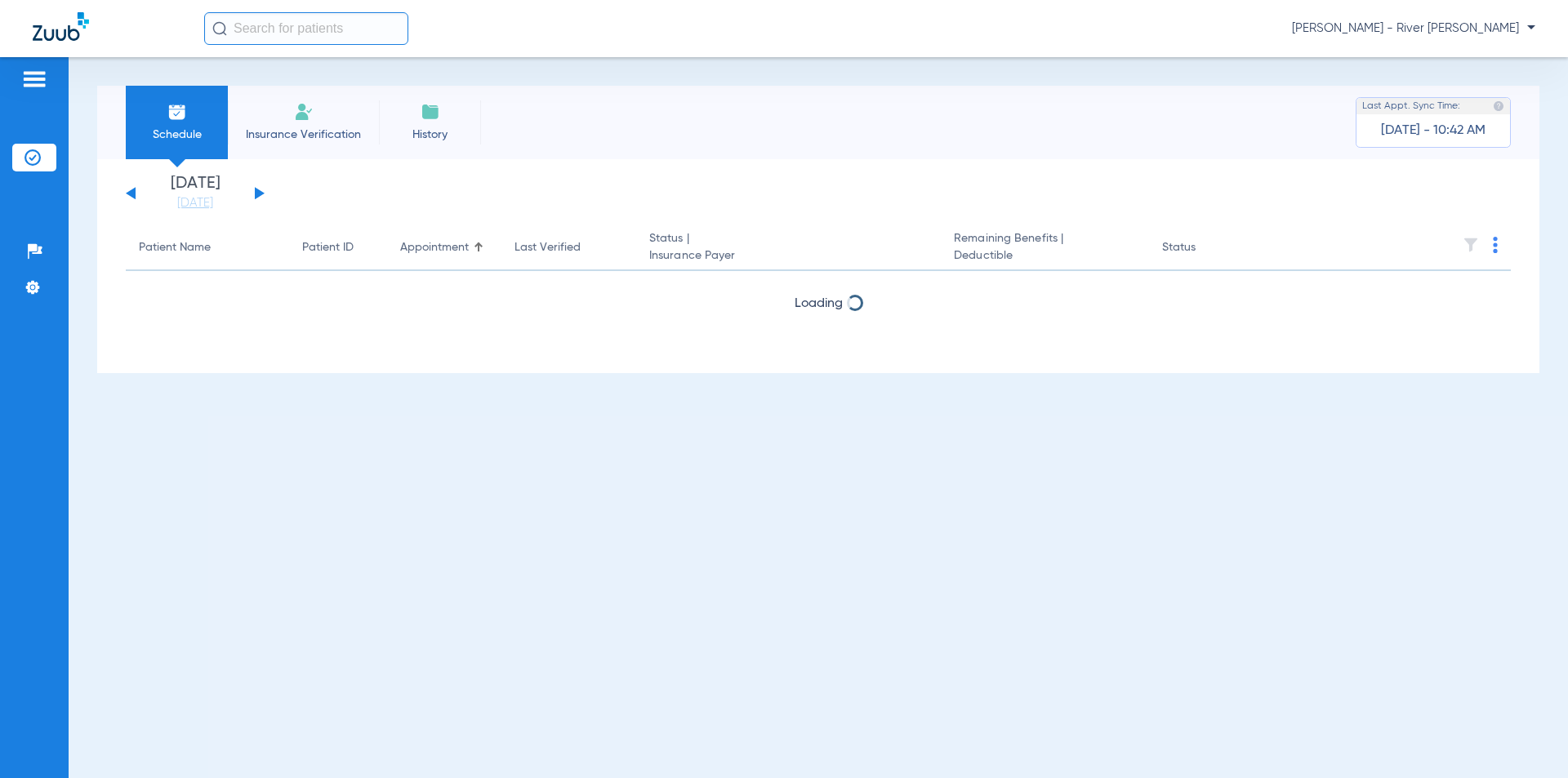 click 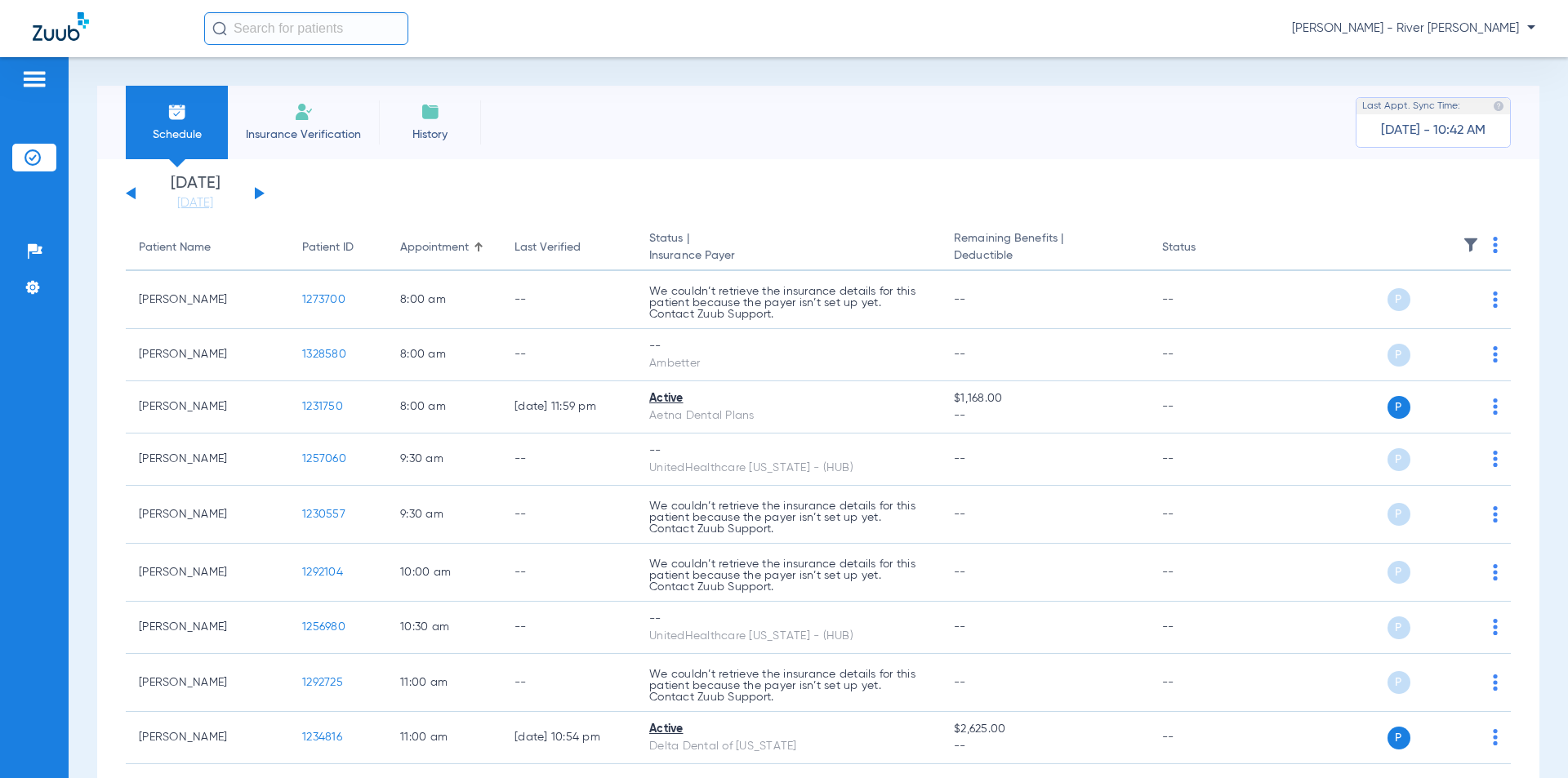 click on "[DATE]   [DATE]   [DATE]   [DATE]   [DATE]   [DATE]   [DATE]   [DATE]   [DATE]   [DATE]   [DATE]   [DATE]   [DATE]   [DATE]   [DATE]   [DATE]   [DATE]   [DATE]   [DATE]   [DATE]   [DATE]   [DATE]   [DATE]   [DATE]   [DATE]   [DATE]   [DATE]   [DATE]   [DATE]   [DATE]   [DATE]   [DATE]   [DATE]   [DATE]   [DATE]   [DATE]   [DATE]   [DATE]   [DATE]   [DATE]   [DATE]   [DATE]   [DATE]   [DATE]" 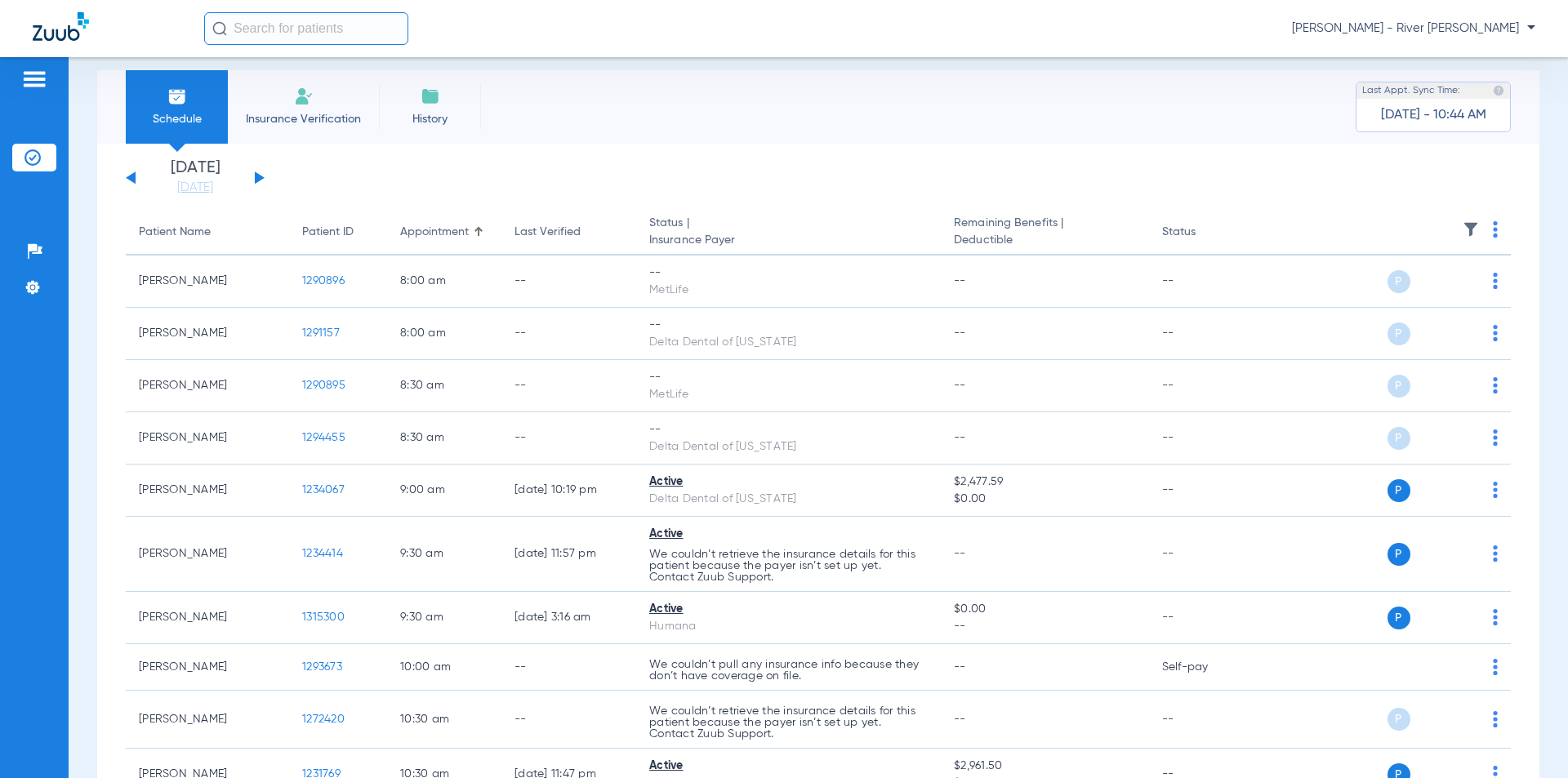 scroll, scrollTop: 0, scrollLeft: 0, axis: both 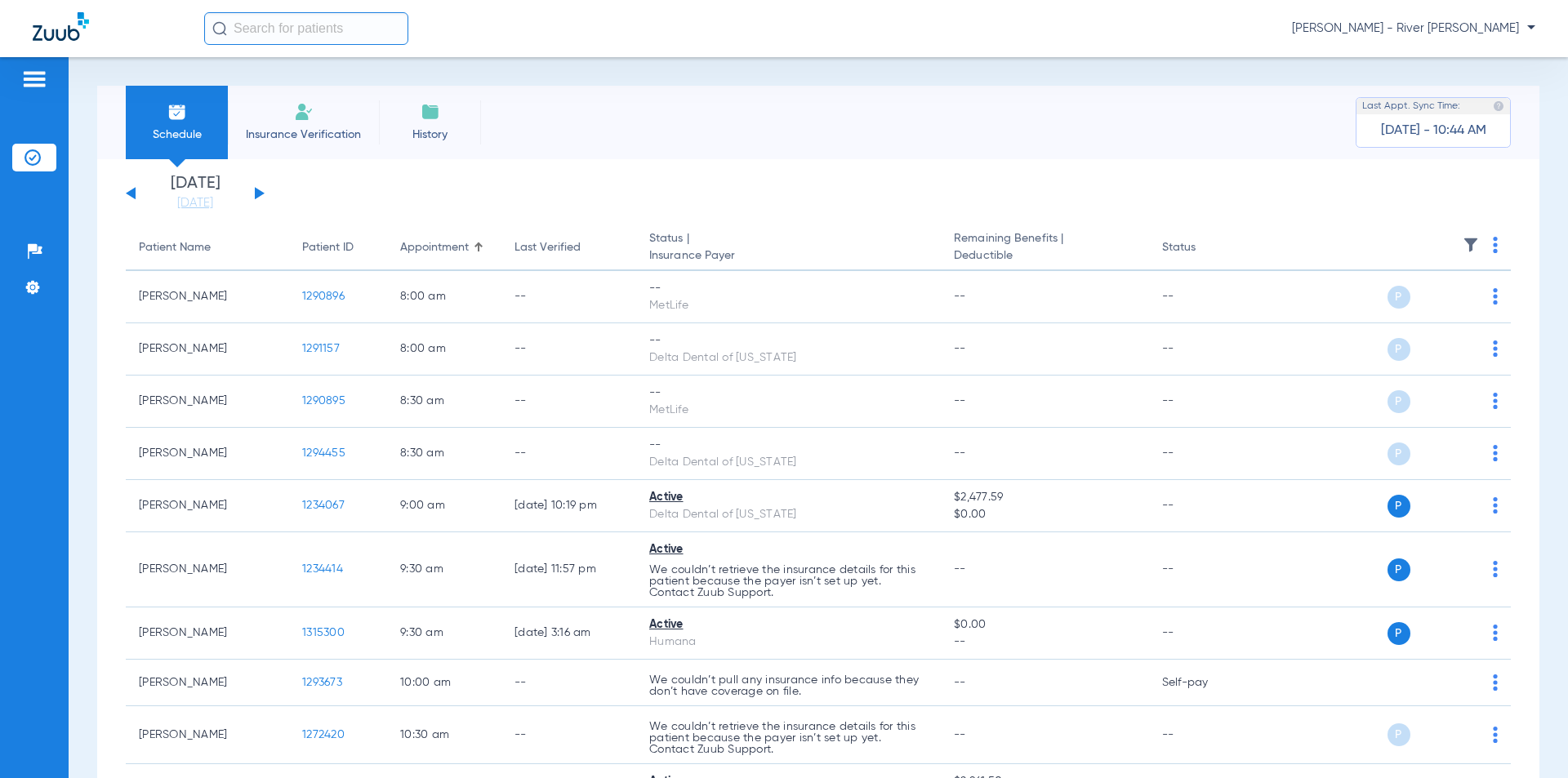 click on "[DATE]   [DATE]   [DATE]   [DATE]   [DATE]   [DATE]   [DATE]   [DATE]   [DATE]   [DATE]   [DATE]   [DATE]   [DATE]   [DATE]   [DATE]   [DATE]   [DATE]   [DATE]   [DATE]   [DATE]   [DATE]   [DATE]   [DATE]   [DATE]   [DATE]   [DATE]   [DATE]   [DATE]   [DATE]   [DATE]   [DATE]   [DATE]   [DATE]   [DATE]   [DATE]   [DATE]   [DATE]   [DATE]   [DATE]   [DATE]   [DATE]   [DATE]   [DATE]   [DATE]" 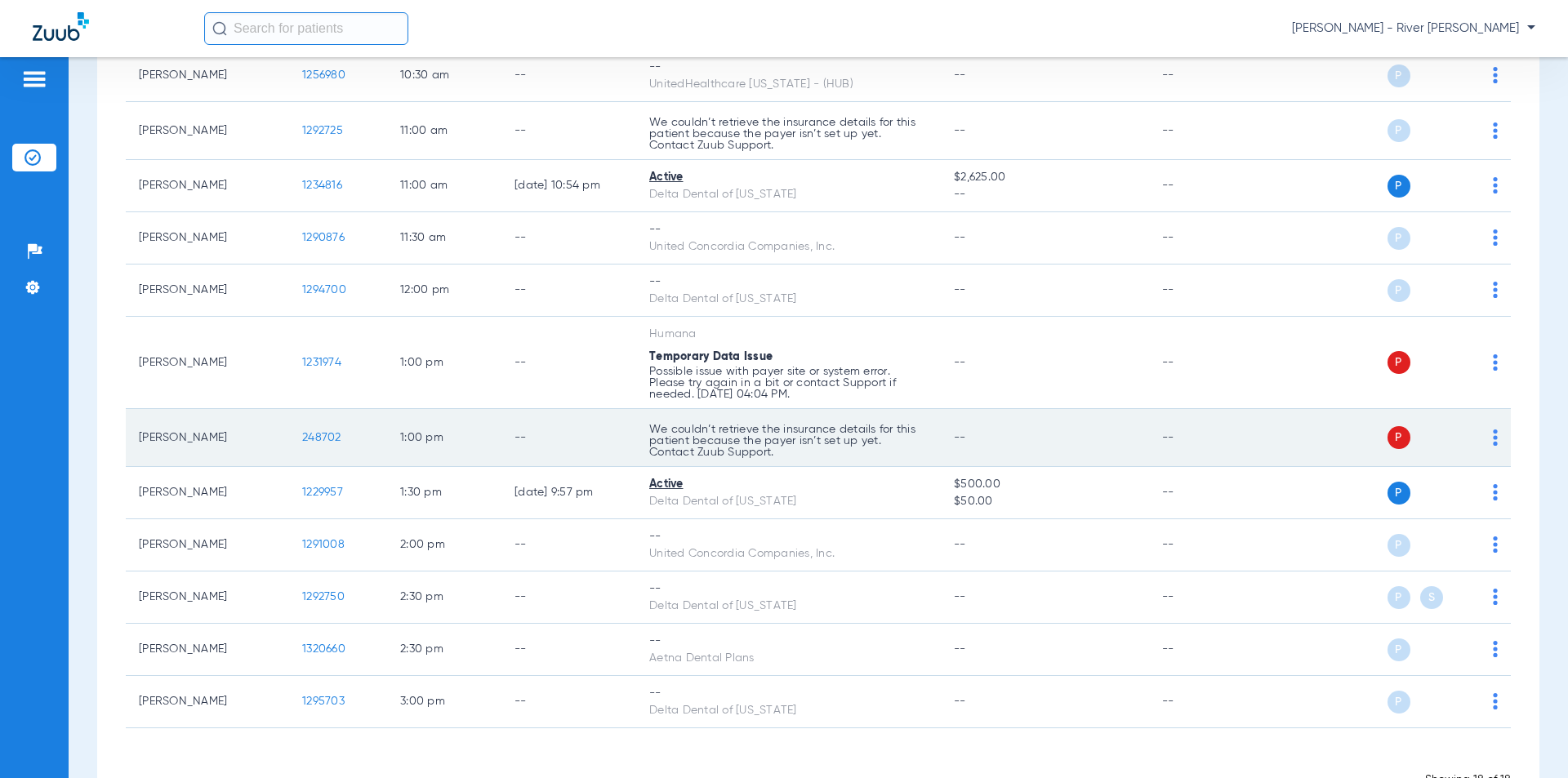 scroll, scrollTop: 607, scrollLeft: 0, axis: vertical 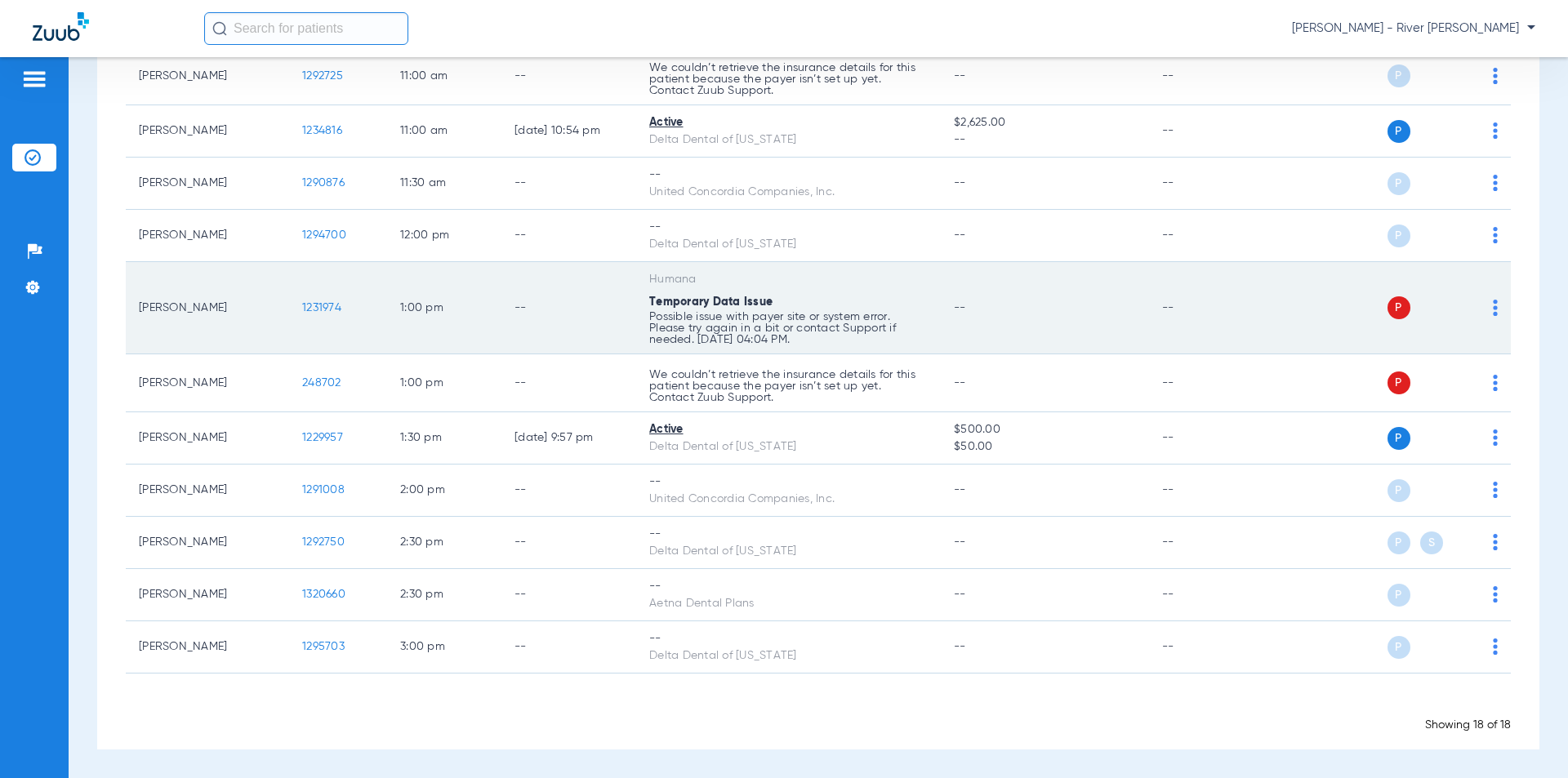 type 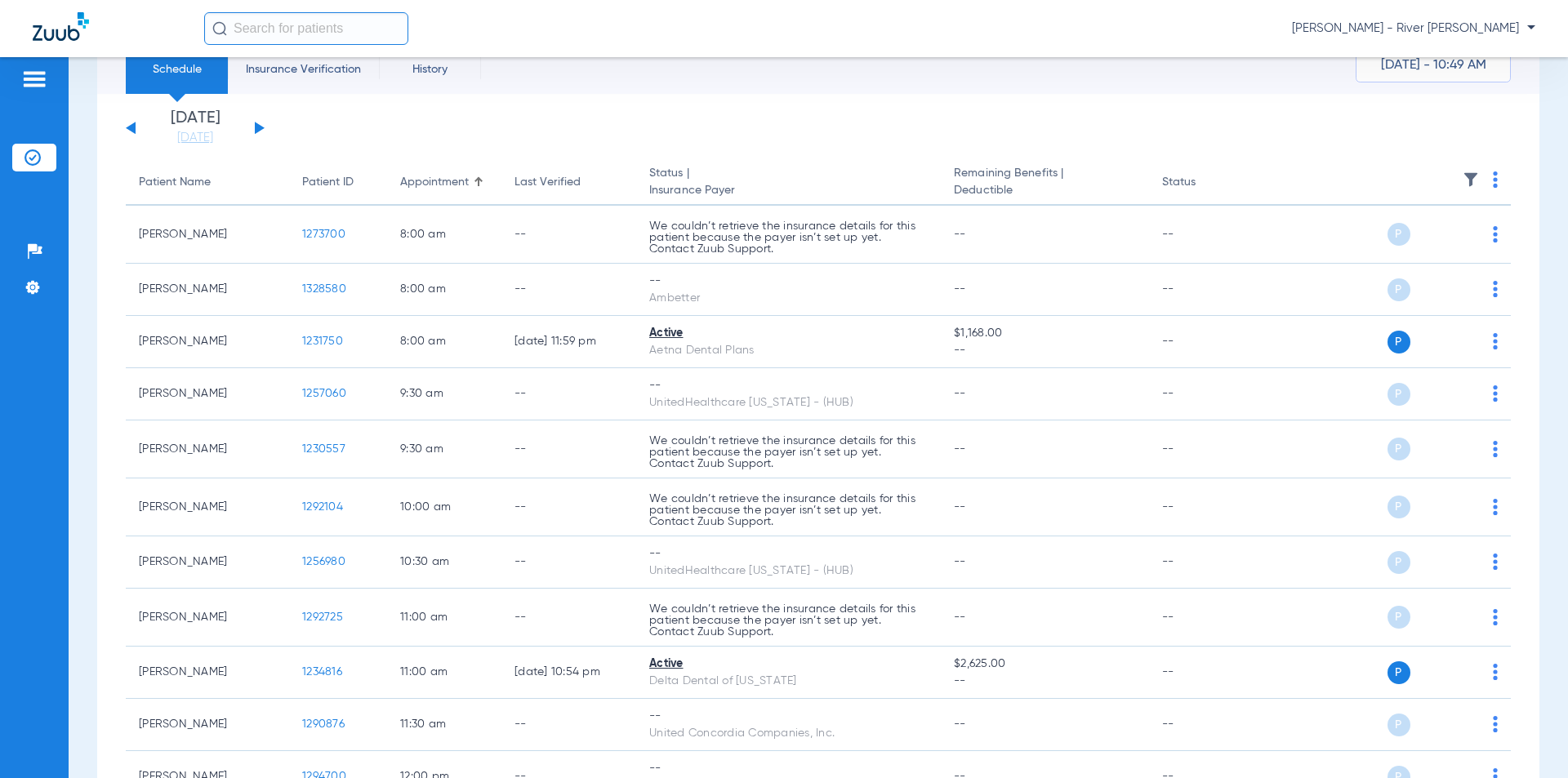 scroll, scrollTop: 0, scrollLeft: 0, axis: both 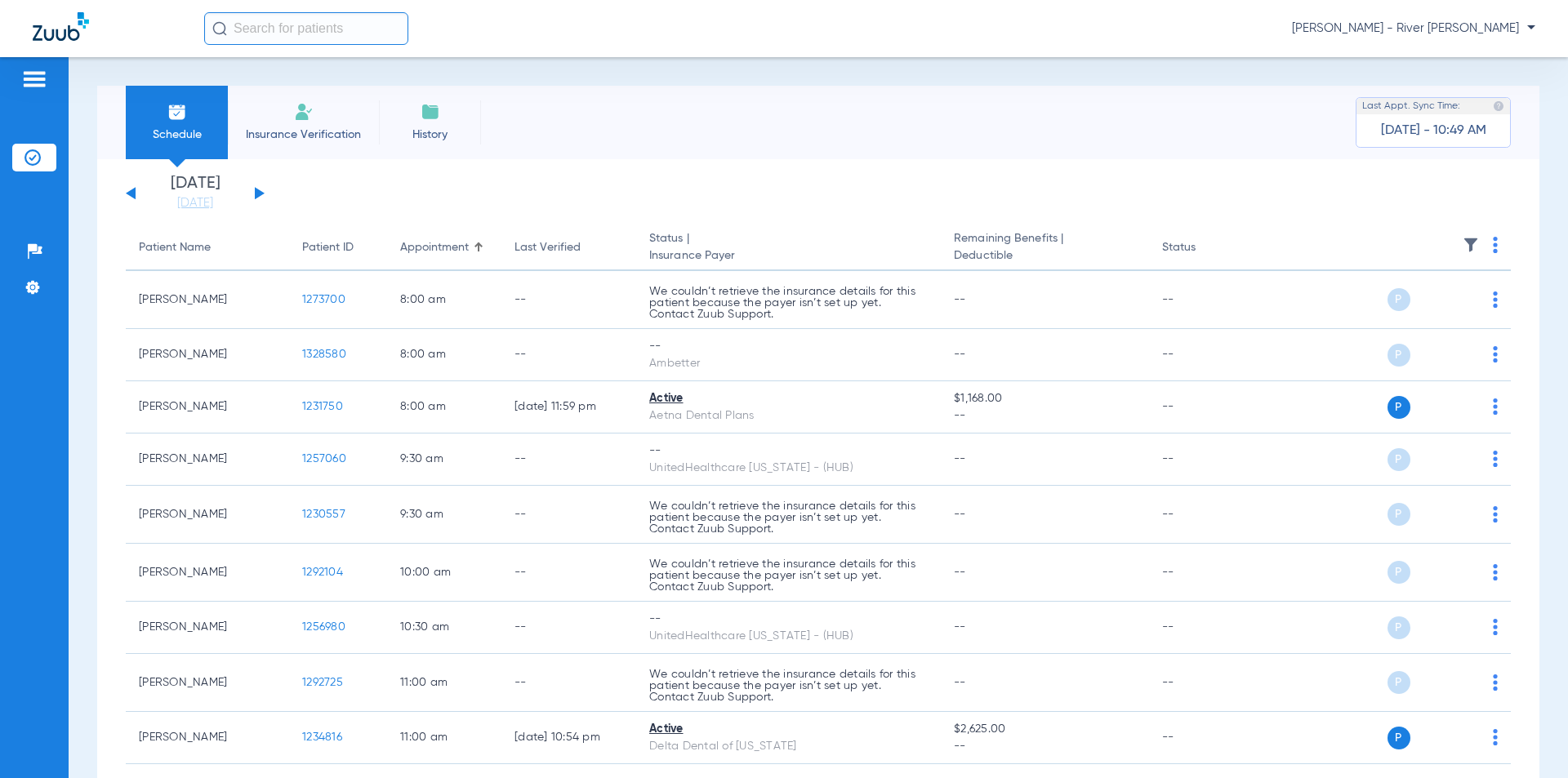 click 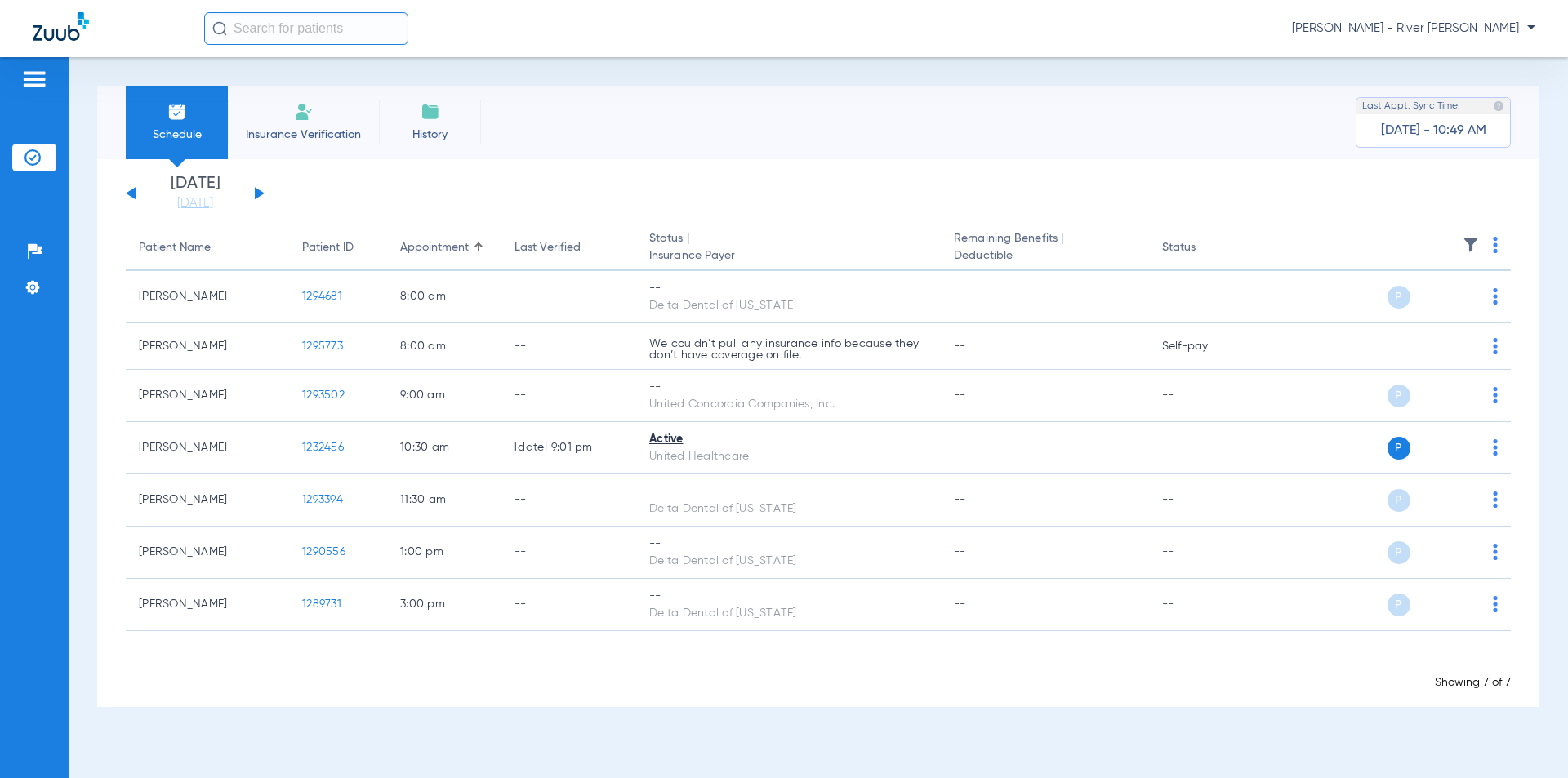 click on "[DATE]   [DATE]   [DATE]   [DATE]   [DATE]   [DATE]   [DATE]   [DATE]   [DATE]   [DATE]   [DATE]   [DATE]   [DATE]   [DATE]   [DATE]   [DATE]   [DATE]   [DATE]   [DATE]   [DATE]   [DATE]   [DATE]   [DATE]   [DATE]   [DATE]   [DATE]   [DATE]   [DATE]   [DATE]   [DATE]   [DATE]   [DATE]   [DATE]   [DATE]   [DATE]   [DATE]   [DATE]   [DATE]   [DATE]   [DATE]   [DATE]   [DATE]   [DATE]   [DATE]" 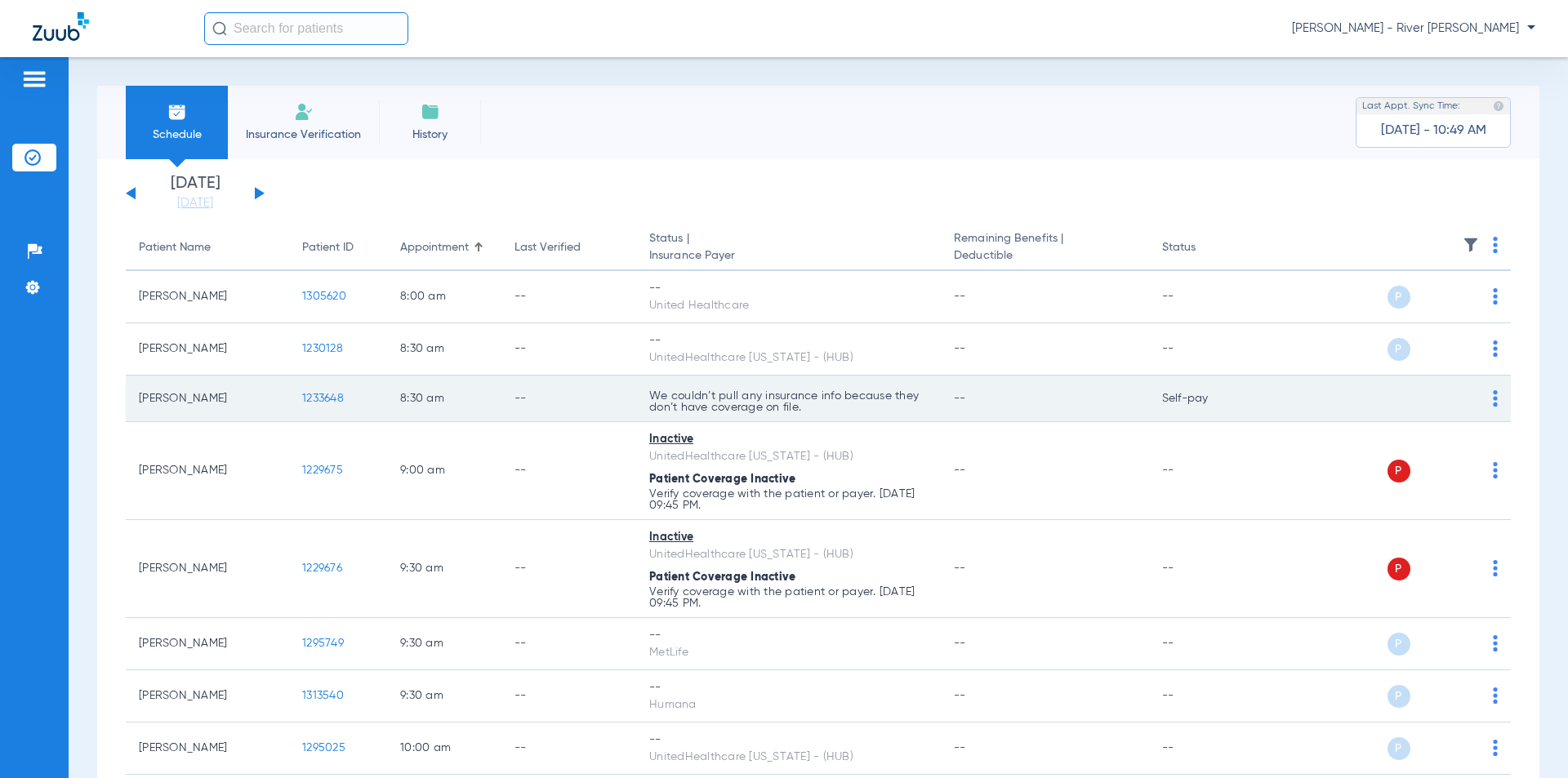 scroll, scrollTop: 163, scrollLeft: 0, axis: vertical 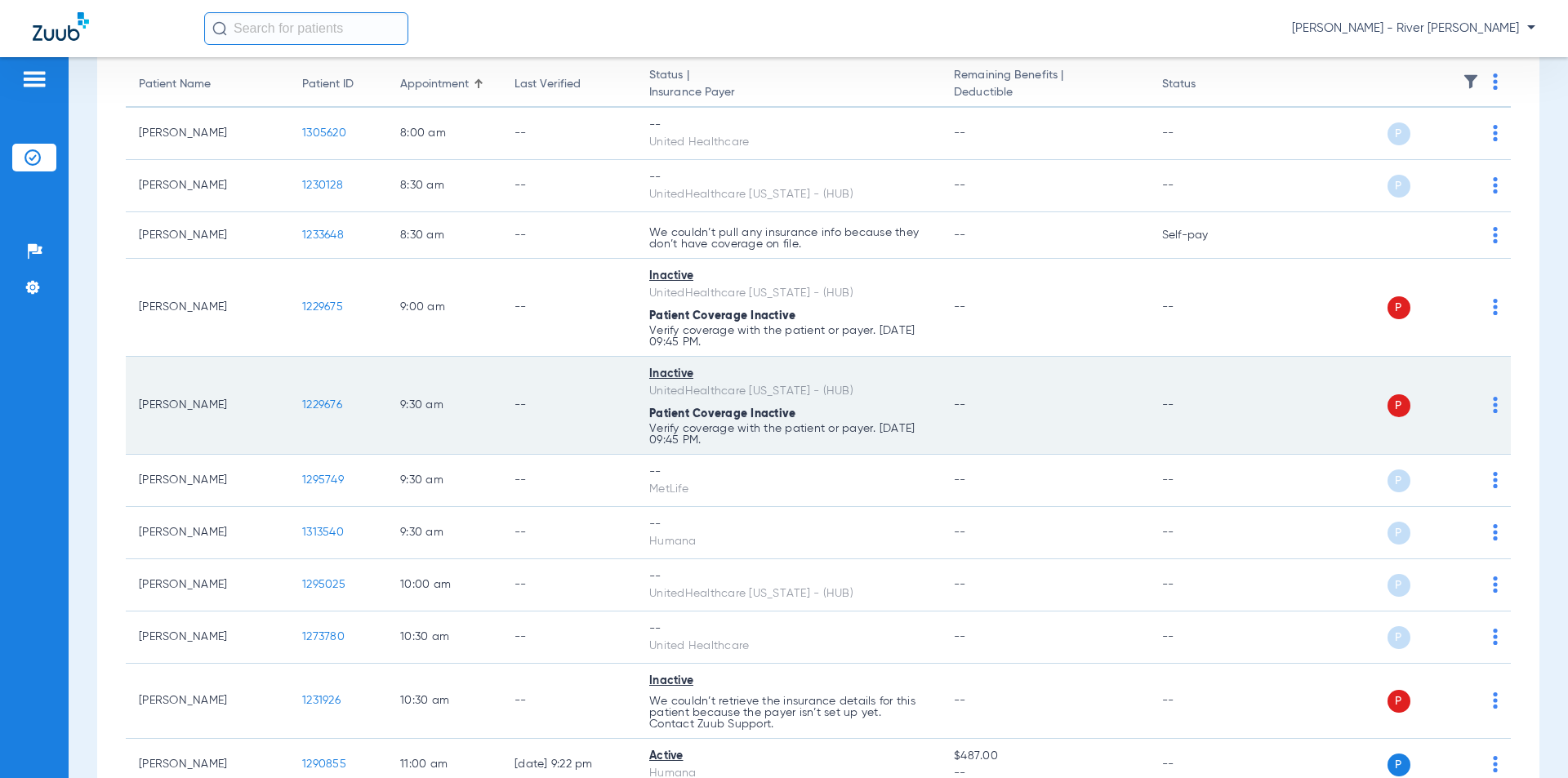 click on "Inactive   UnitedHealthcare [US_STATE] - (HUB)  Patient Coverage Inactive Verify coverage with the patient or payer. [DATE] 09:45 PM." 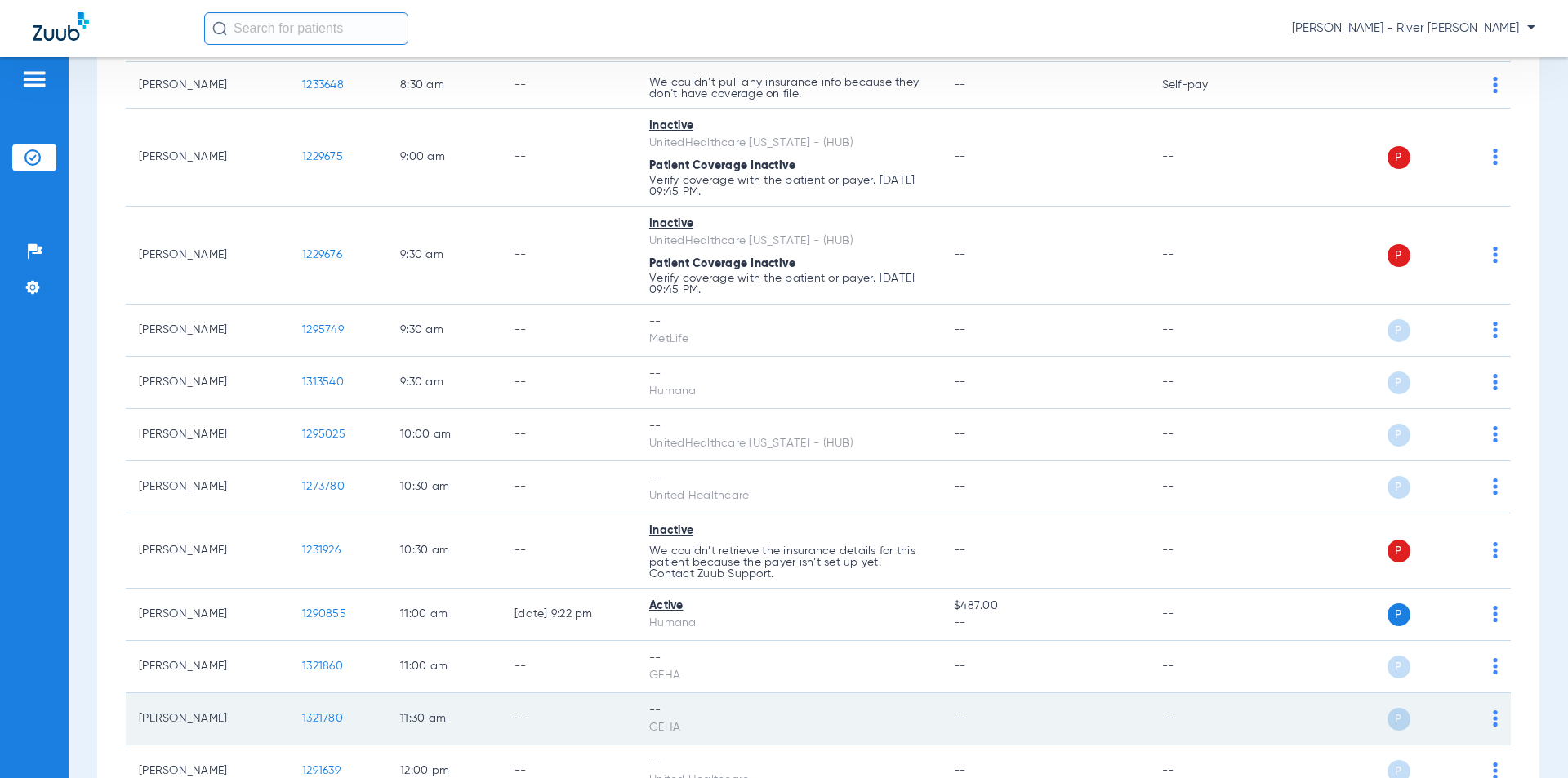 scroll, scrollTop: 0, scrollLeft: 0, axis: both 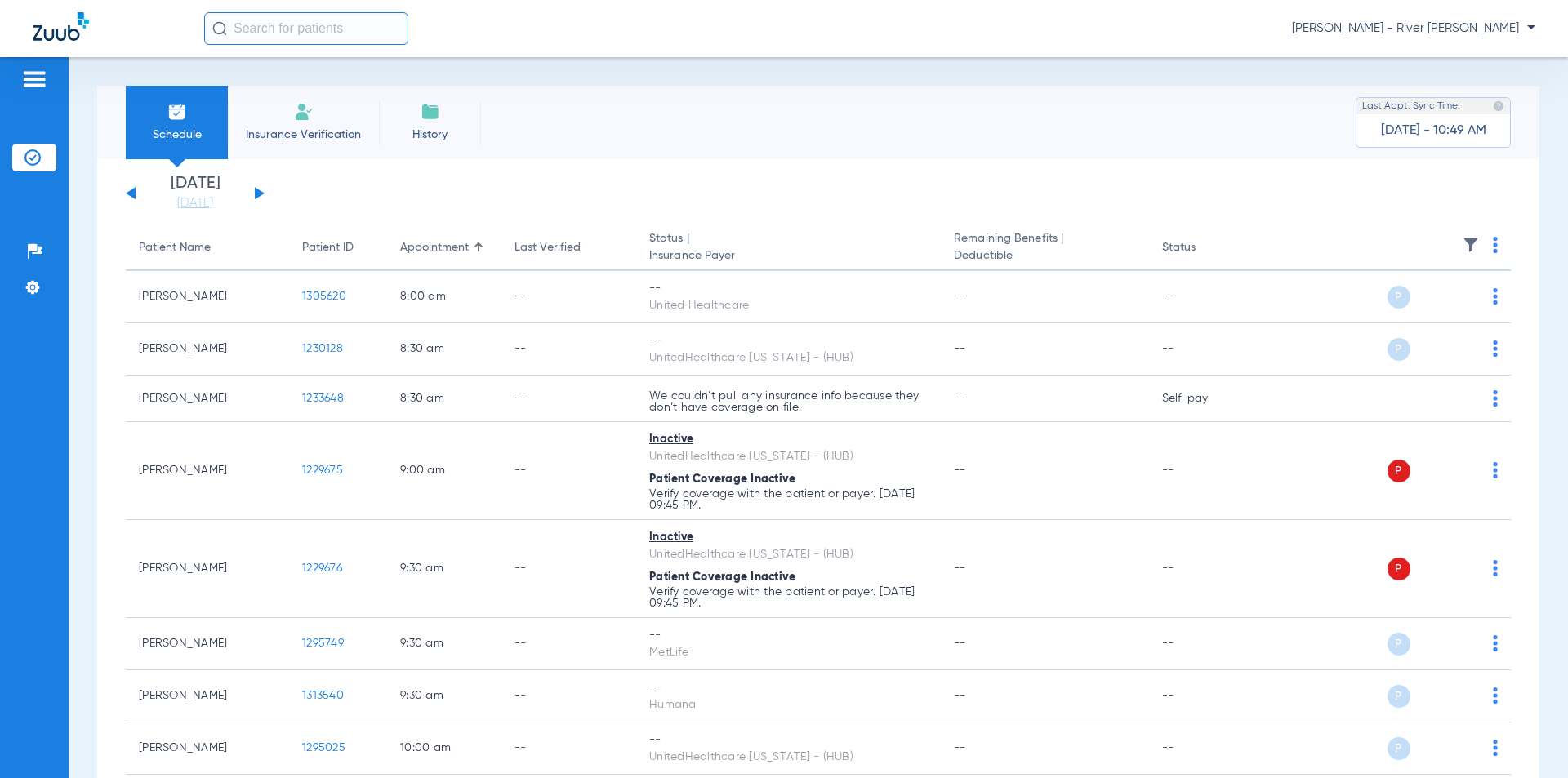 click on "[DATE]   [DATE]   [DATE]   [DATE]   [DATE]   [DATE]   [DATE]   [DATE]   [DATE]   [DATE]   [DATE]   [DATE]   [DATE]   [DATE]   [DATE]   [DATE]   [DATE]   [DATE]   [DATE]   [DATE]   [DATE]   [DATE]   [DATE]   [DATE]   [DATE]   [DATE]   [DATE]   [DATE]   [DATE]   [DATE]   [DATE]   [DATE]   [DATE]   [DATE]   [DATE]   [DATE]   [DATE]   [DATE]   [DATE]   [DATE]   [DATE]   [DATE]   [DATE]   [DATE]" 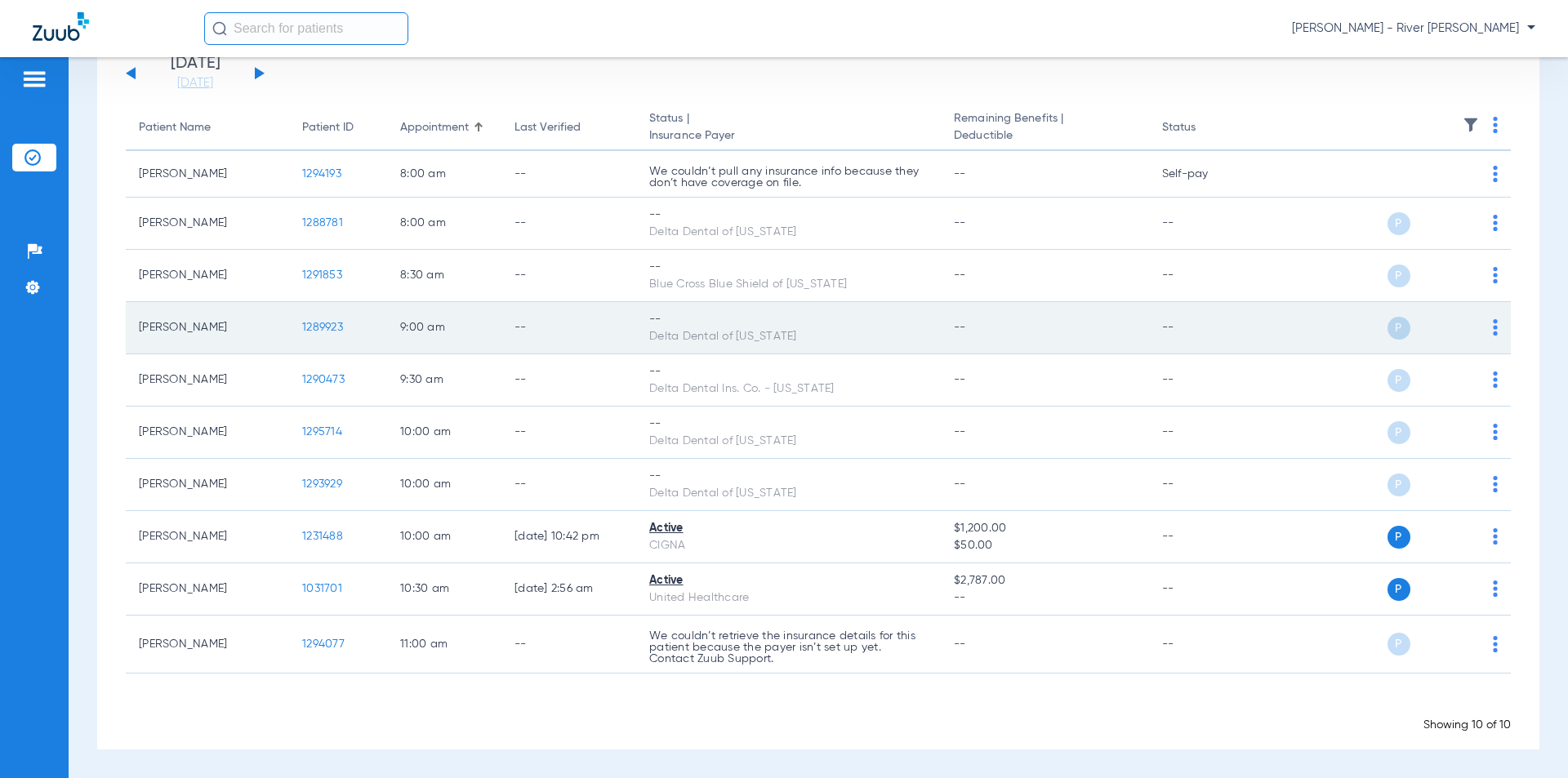 scroll, scrollTop: 0, scrollLeft: 0, axis: both 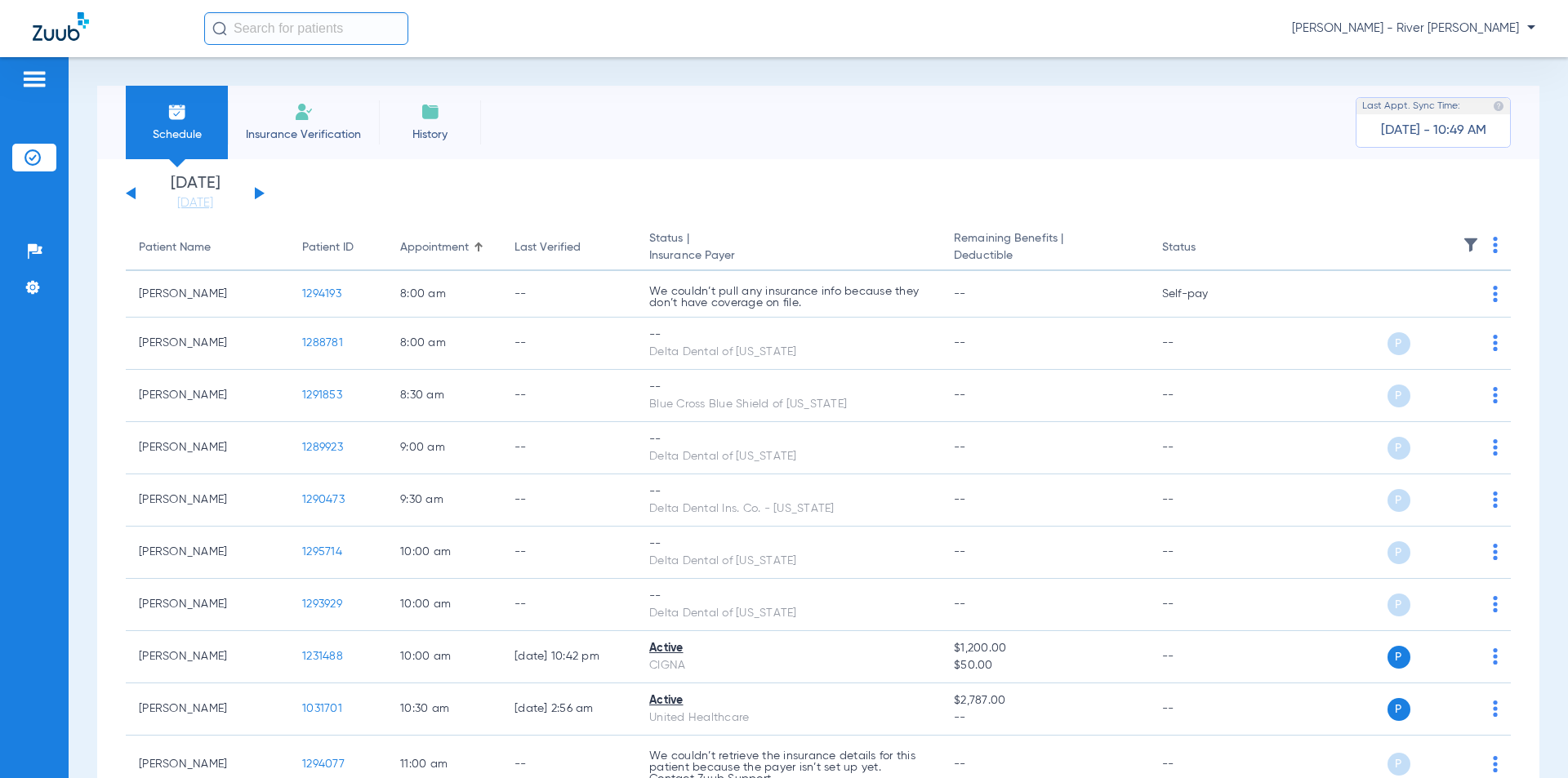 click 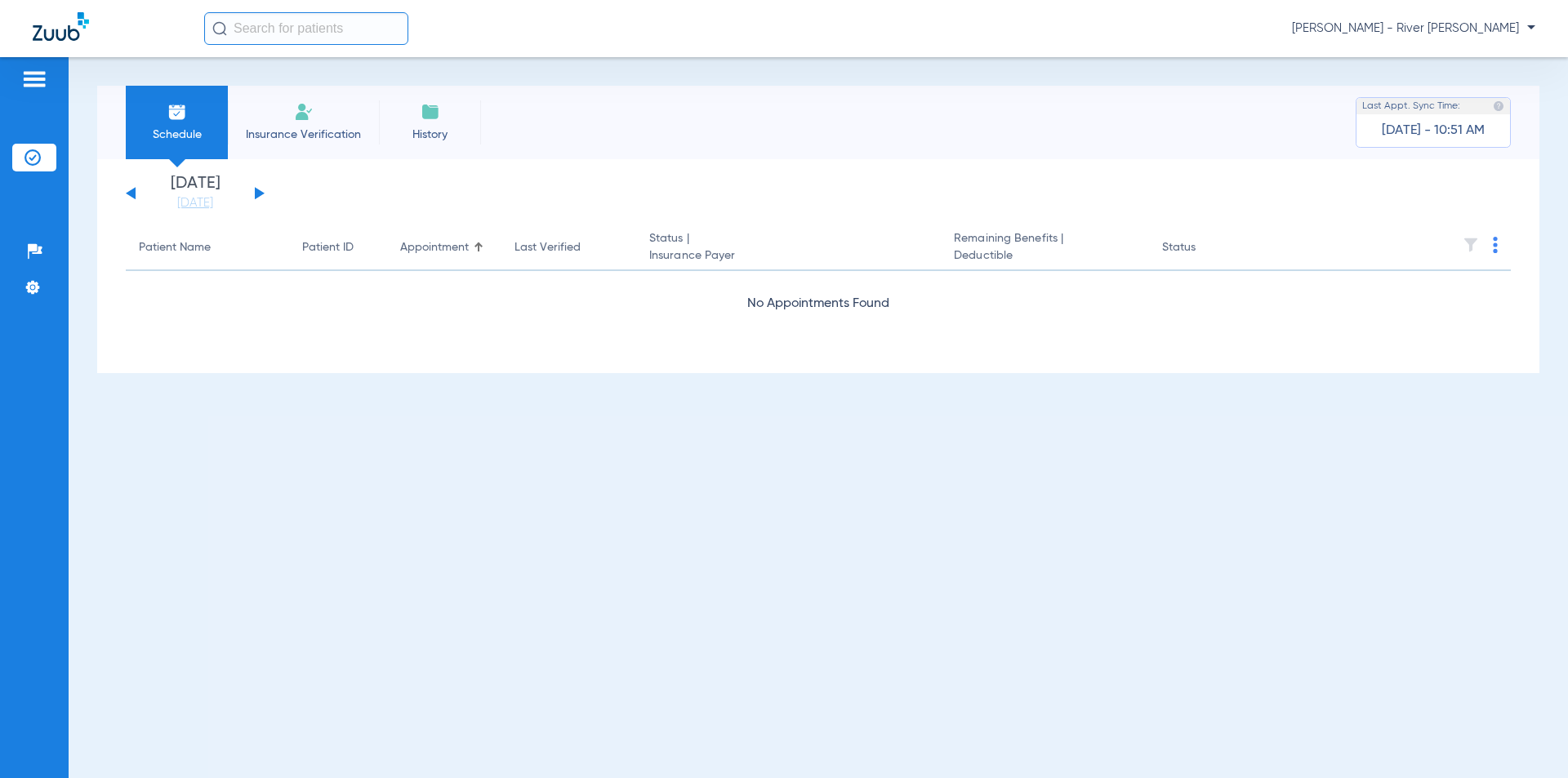 click 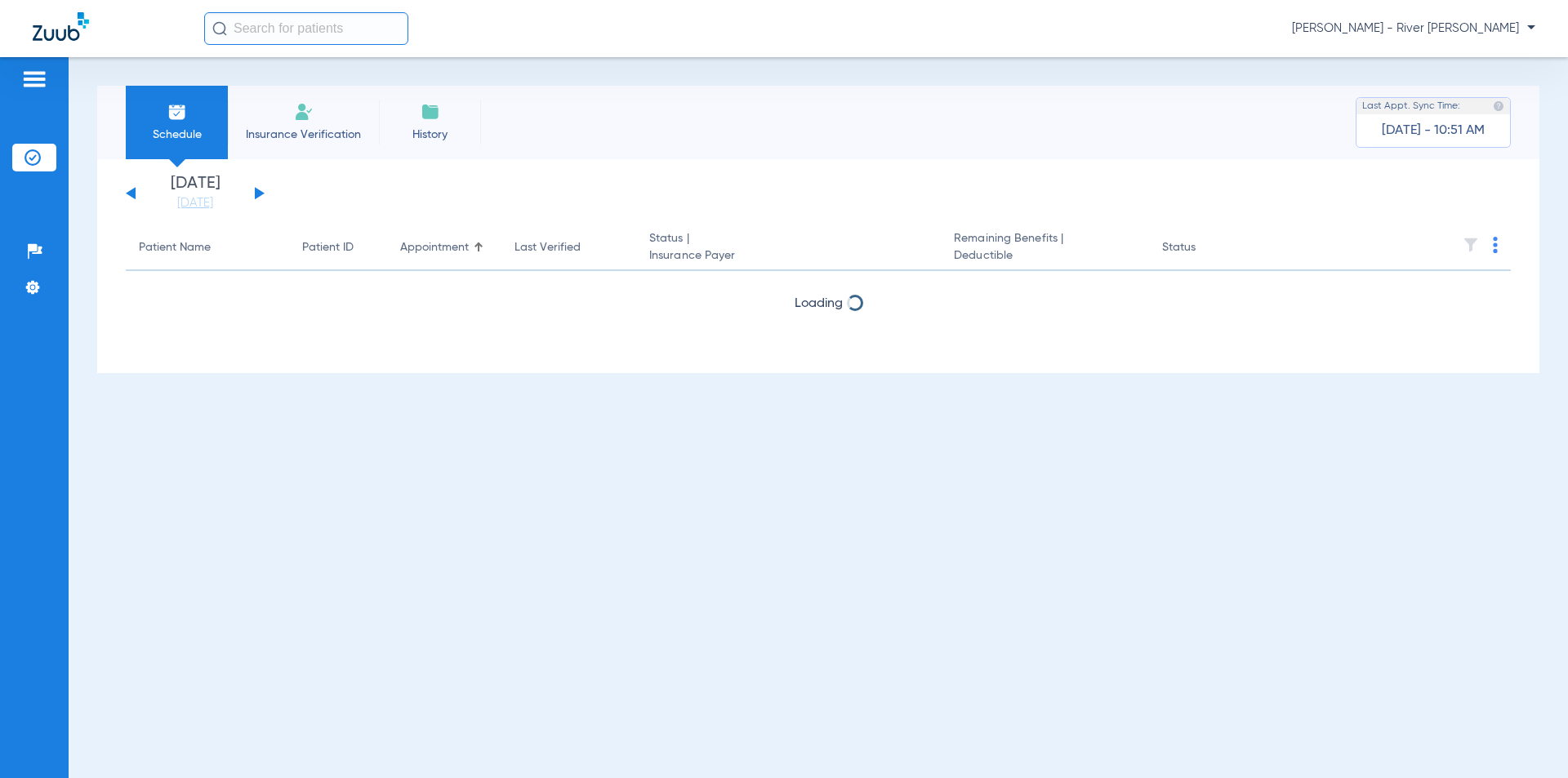 click 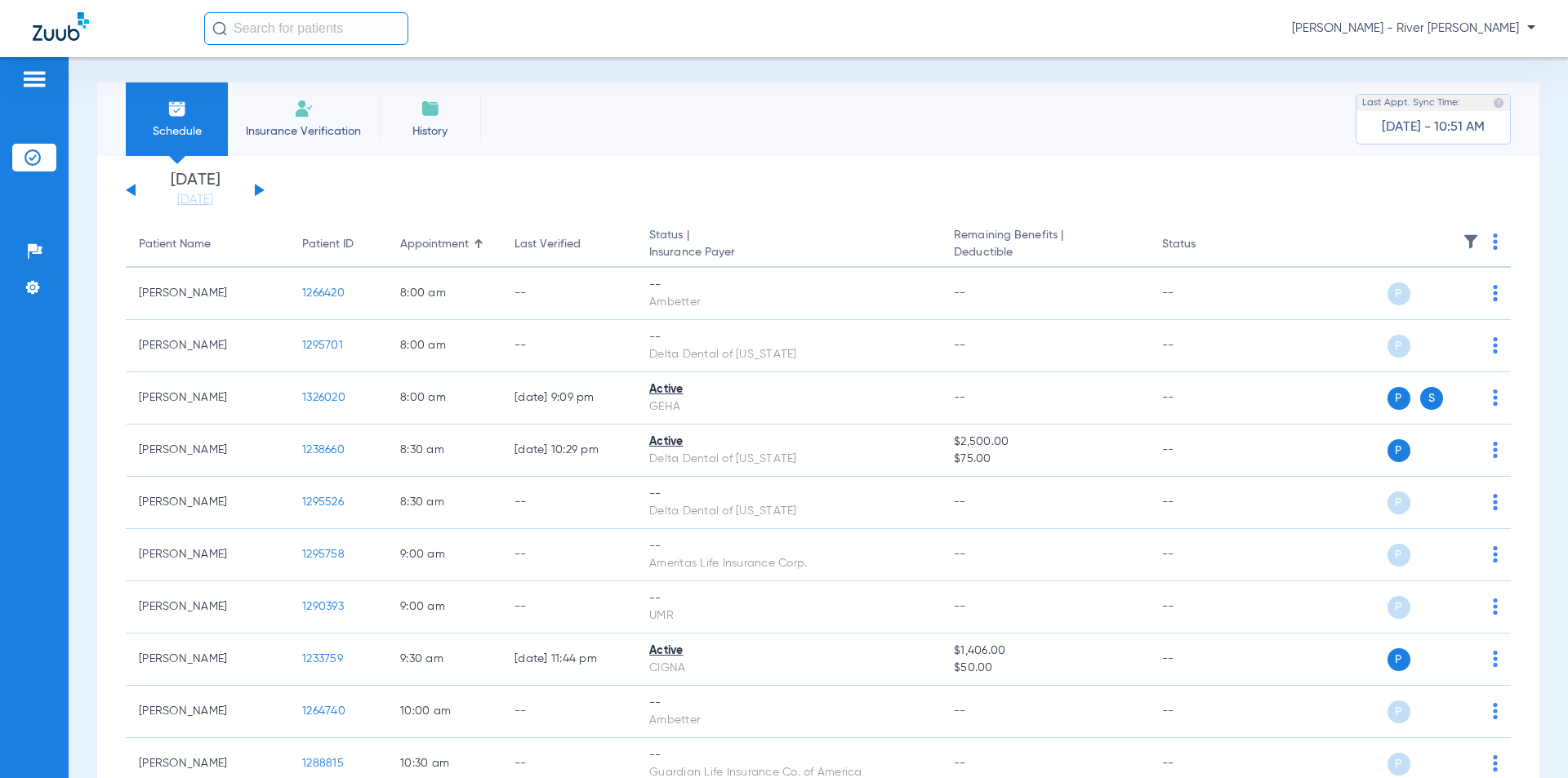 scroll, scrollTop: 0, scrollLeft: 0, axis: both 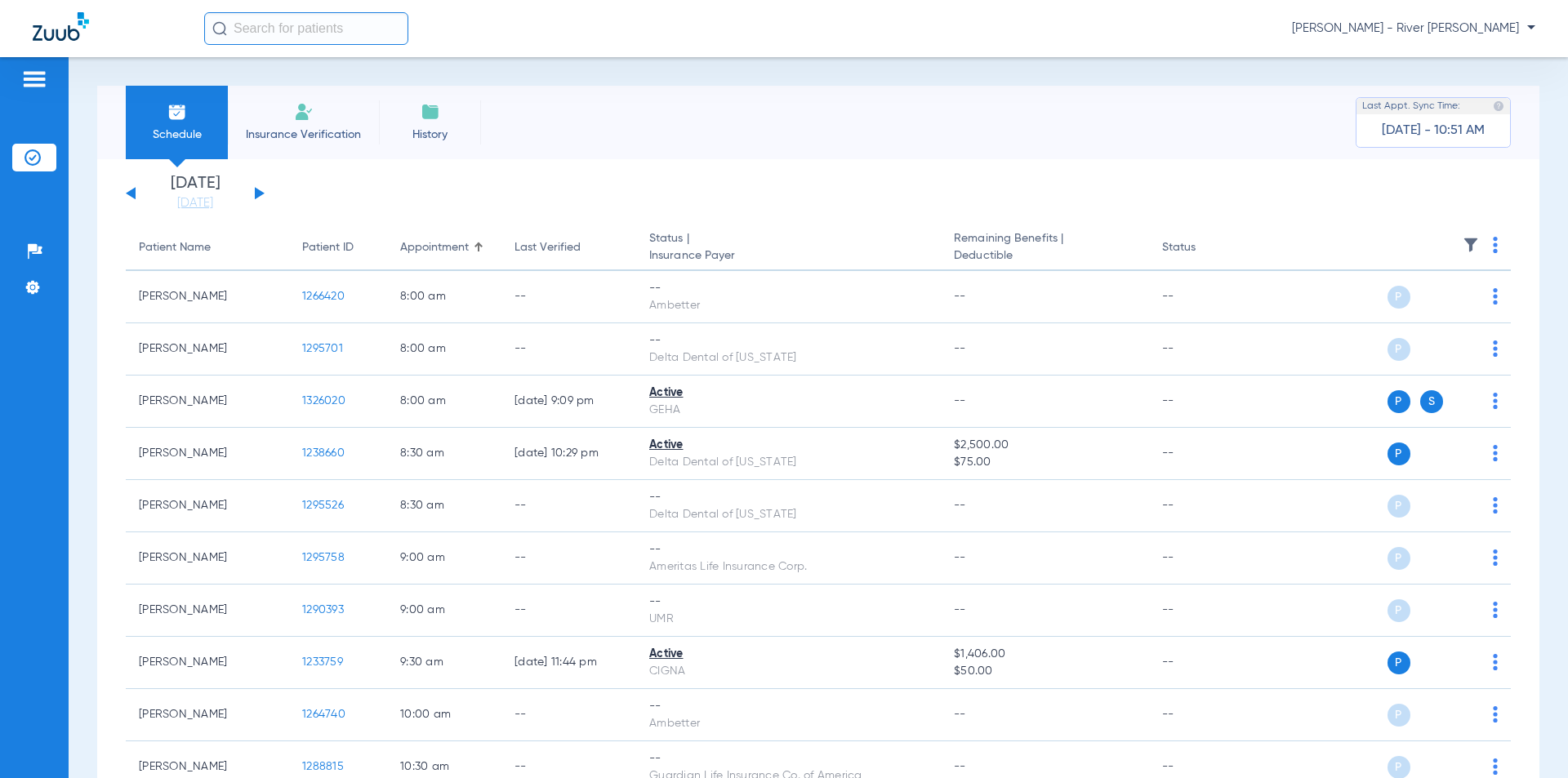 click 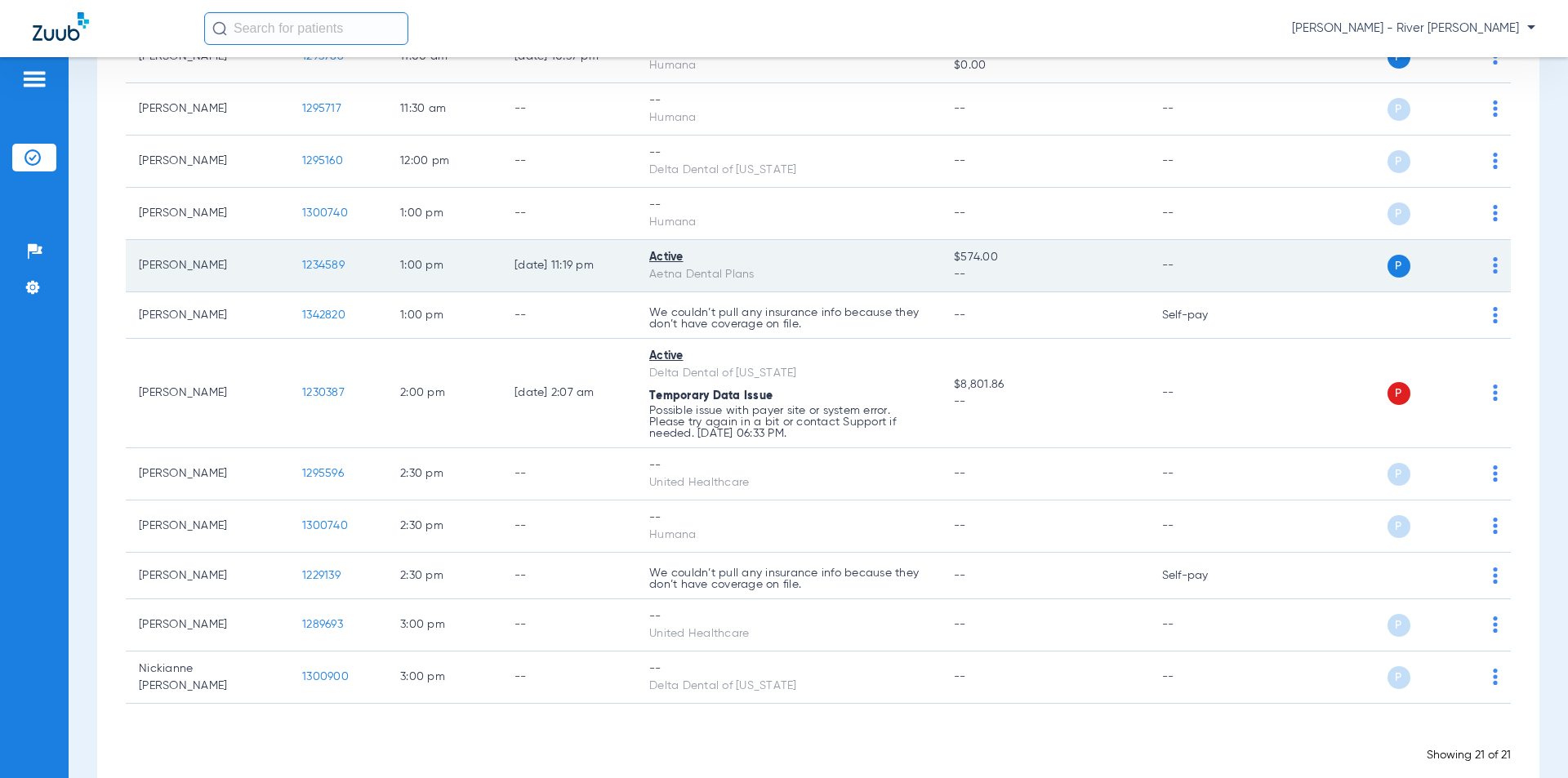 scroll, scrollTop: 735, scrollLeft: 0, axis: vertical 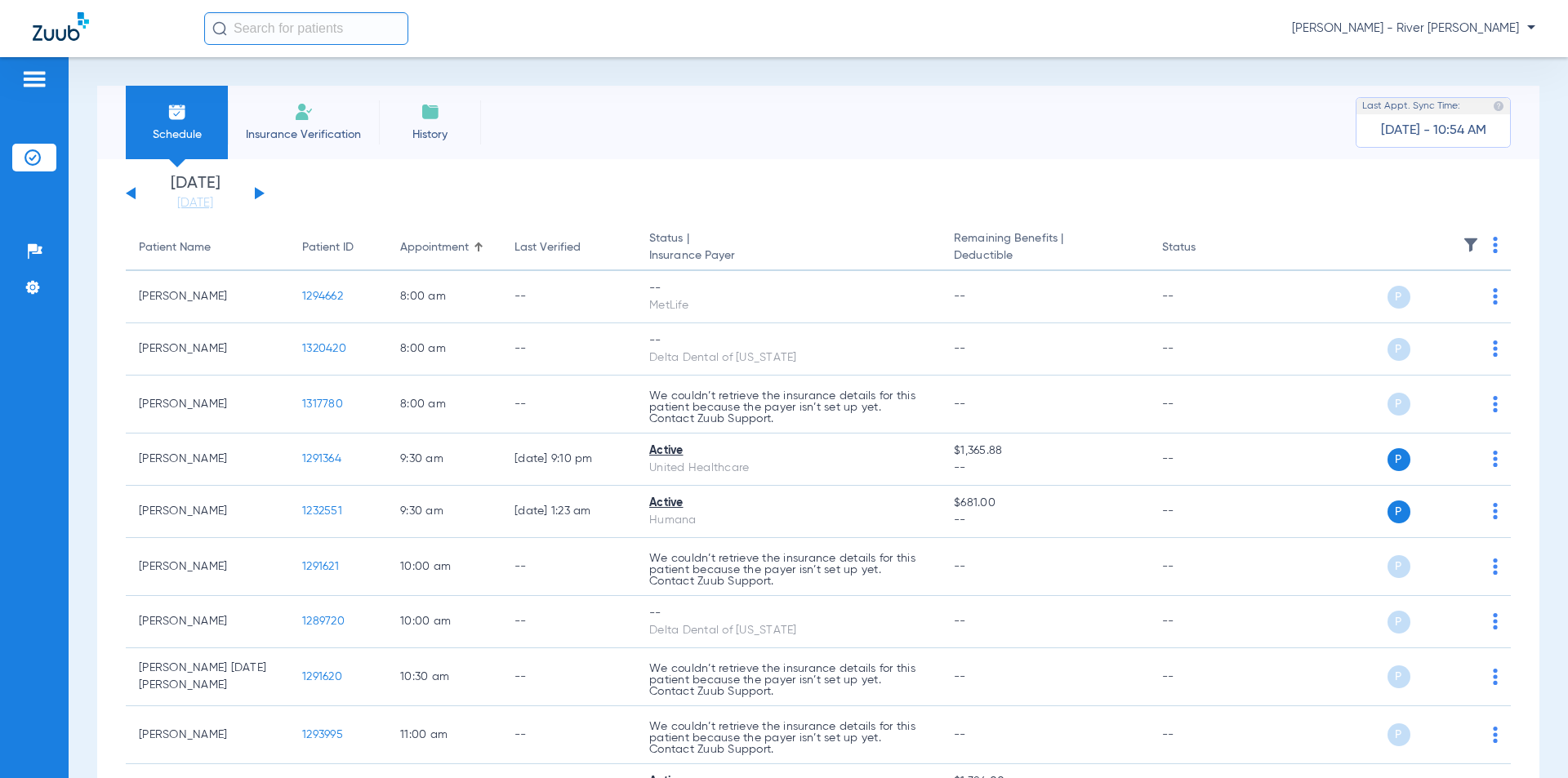 click 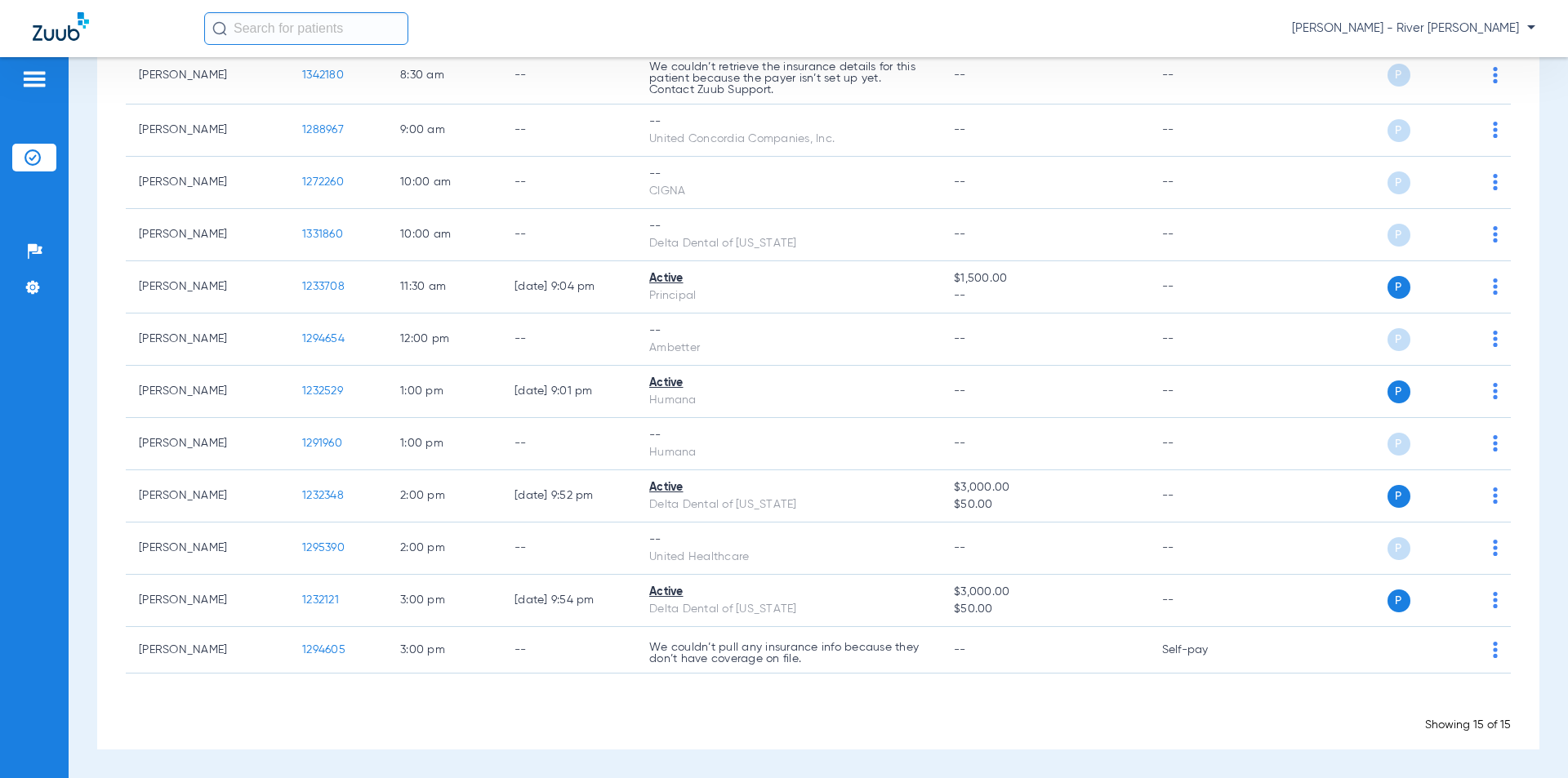 scroll, scrollTop: 0, scrollLeft: 0, axis: both 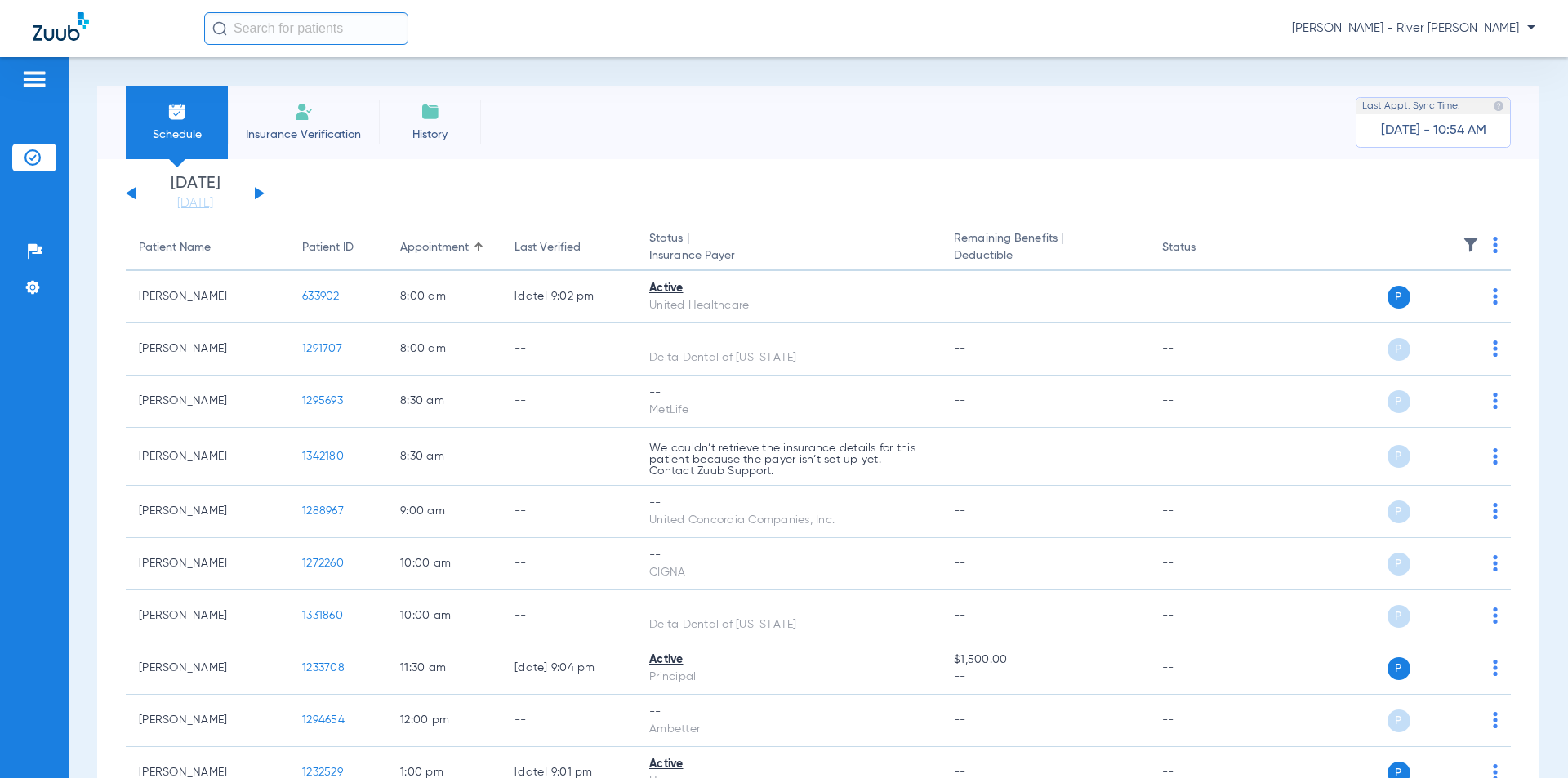 click 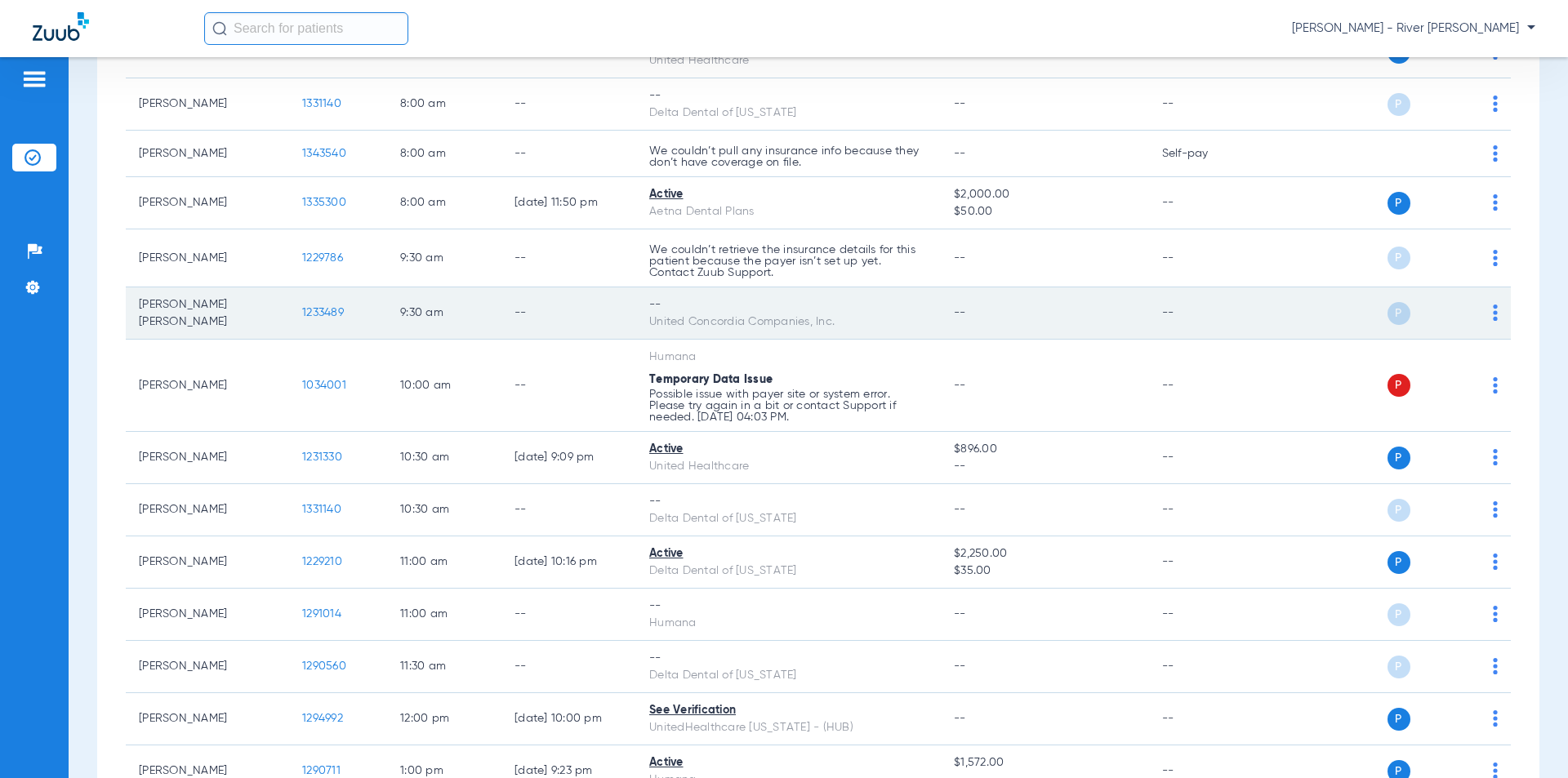 scroll, scrollTop: 0, scrollLeft: 0, axis: both 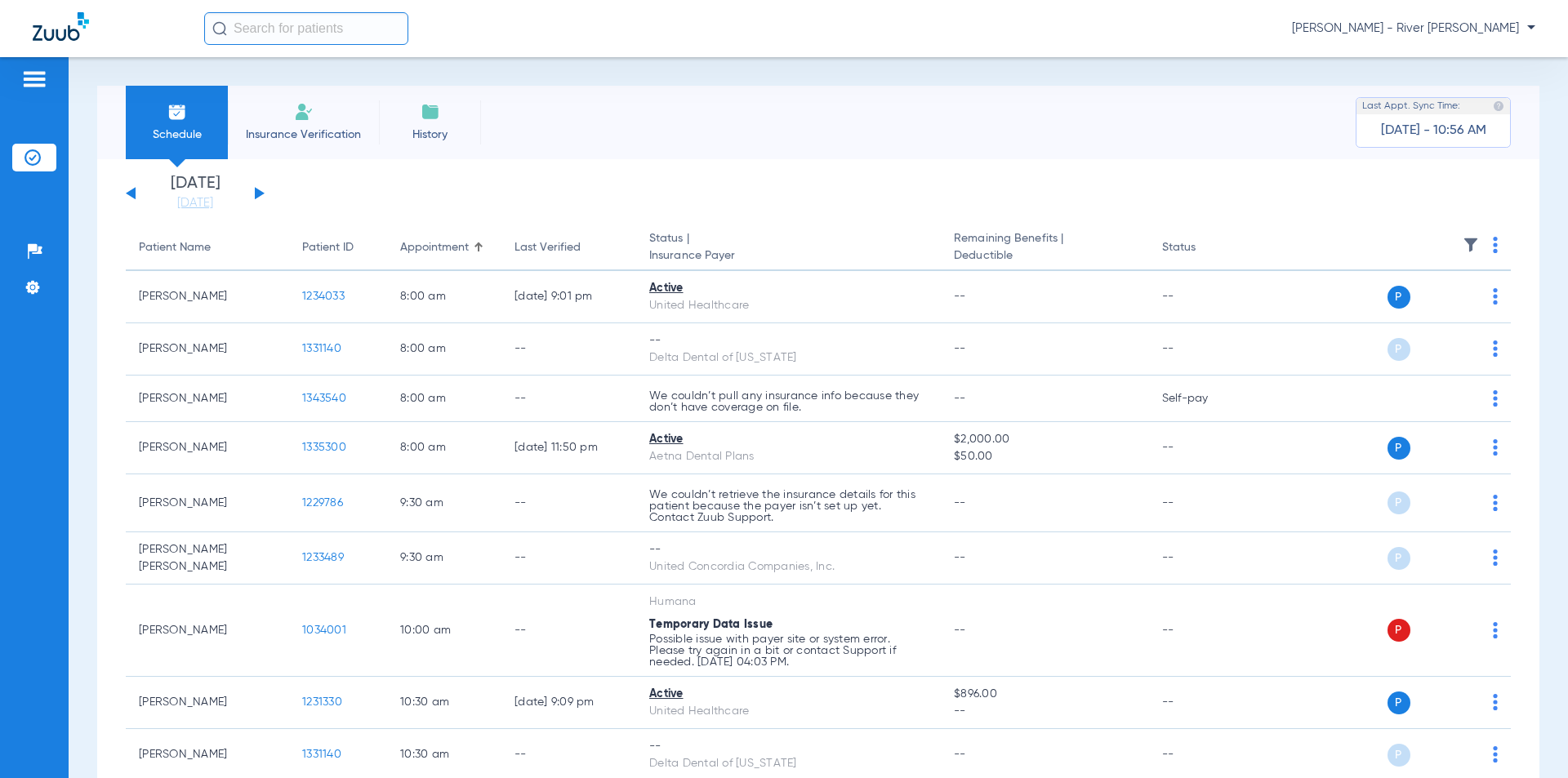 click on "[DATE]   [DATE]   [DATE]   [DATE]   [DATE]   [DATE]   [DATE]   [DATE]   [DATE]   [DATE]   [DATE]   [DATE]   [DATE]   [DATE]   [DATE]   [DATE]   [DATE]   [DATE]   [DATE]   [DATE]   [DATE]   [DATE]   [DATE]   [DATE]   [DATE]   [DATE]   [DATE]   [DATE]   [DATE]   [DATE]   [DATE]   [DATE]   [DATE]   [DATE]   [DATE]   [DATE]   [DATE]   [DATE]   [DATE]   [DATE]   [DATE]   [DATE]   [DATE]   [DATE]" 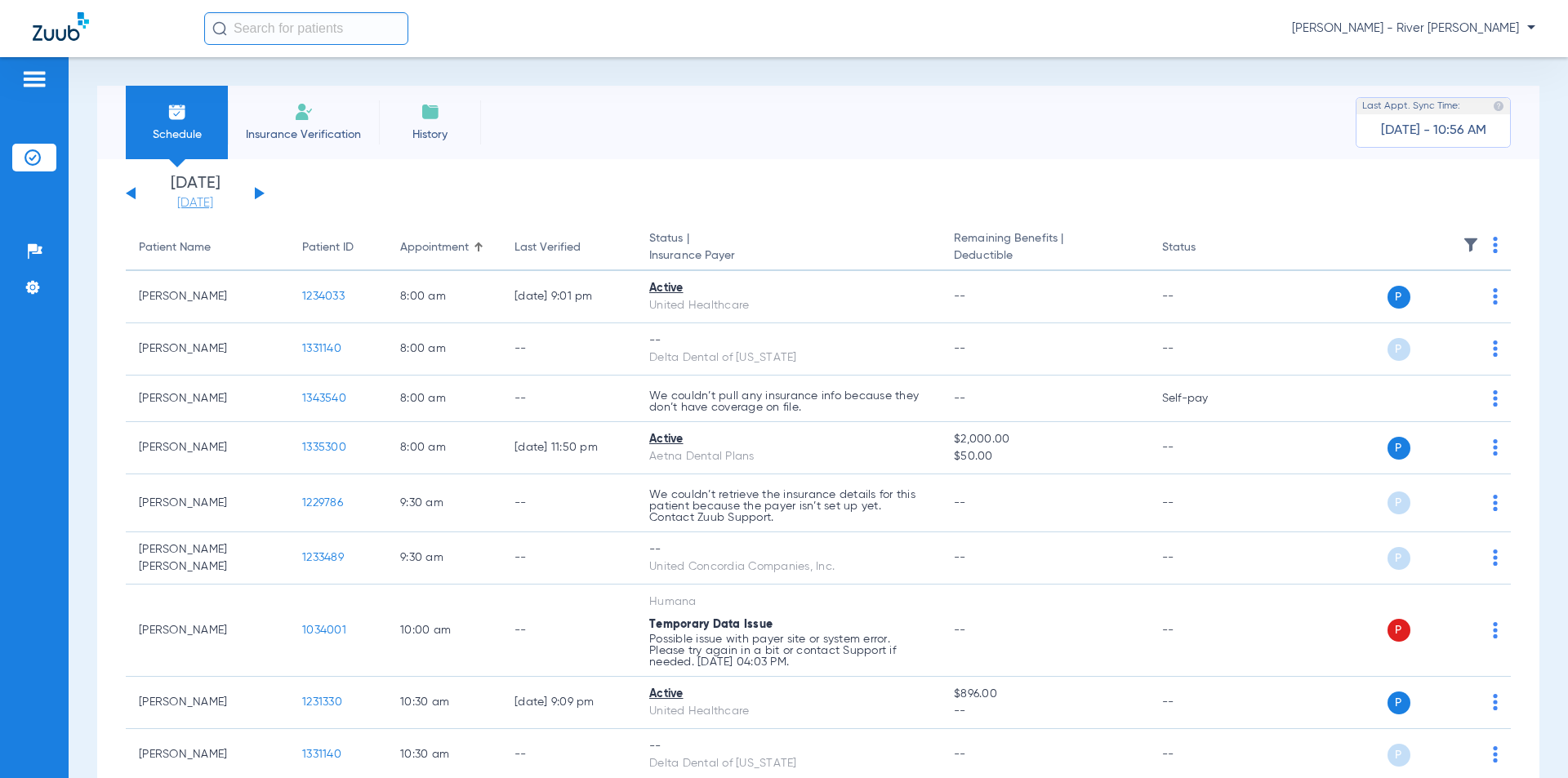 click on "[DATE]" 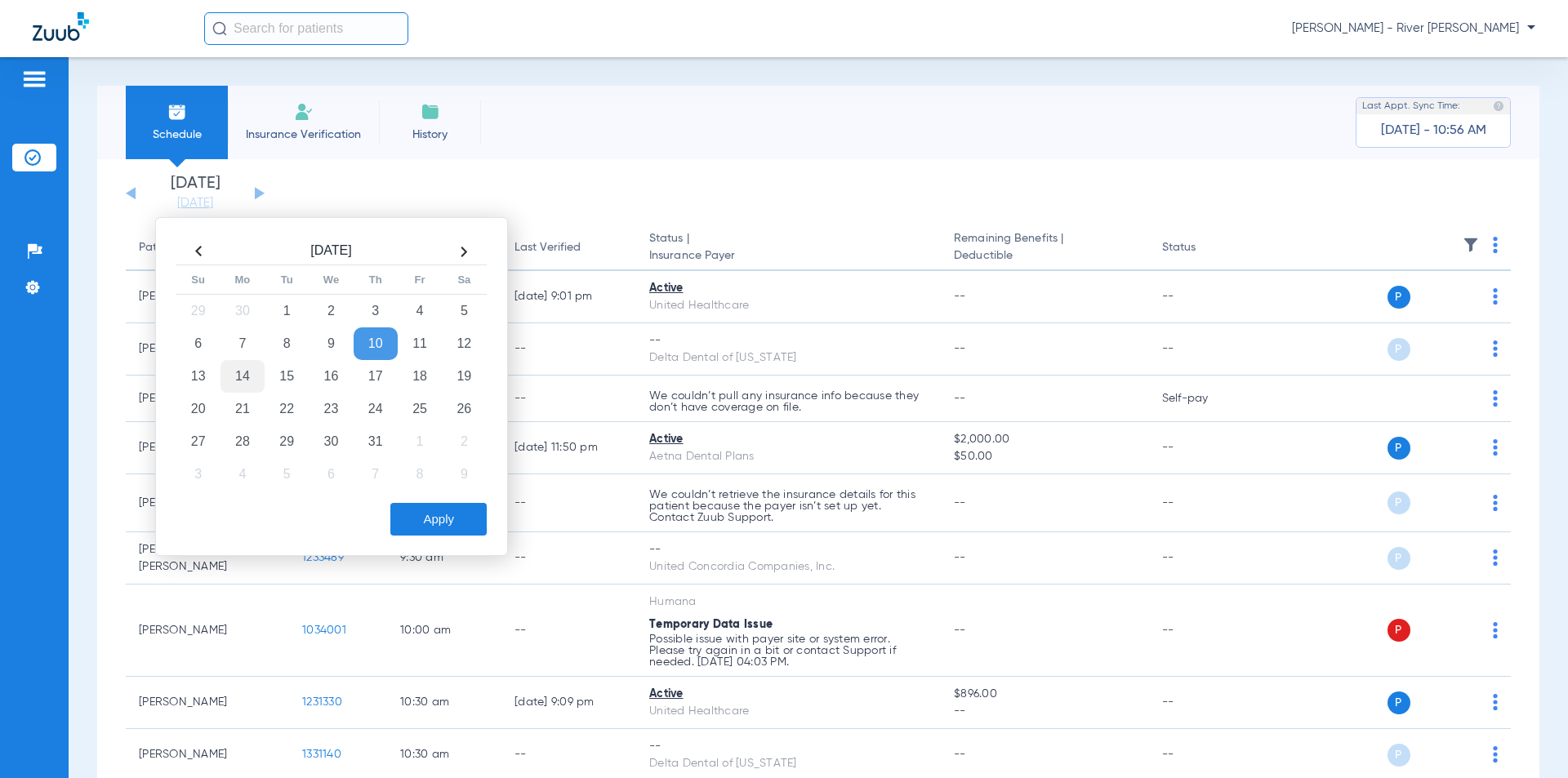 click on "14" 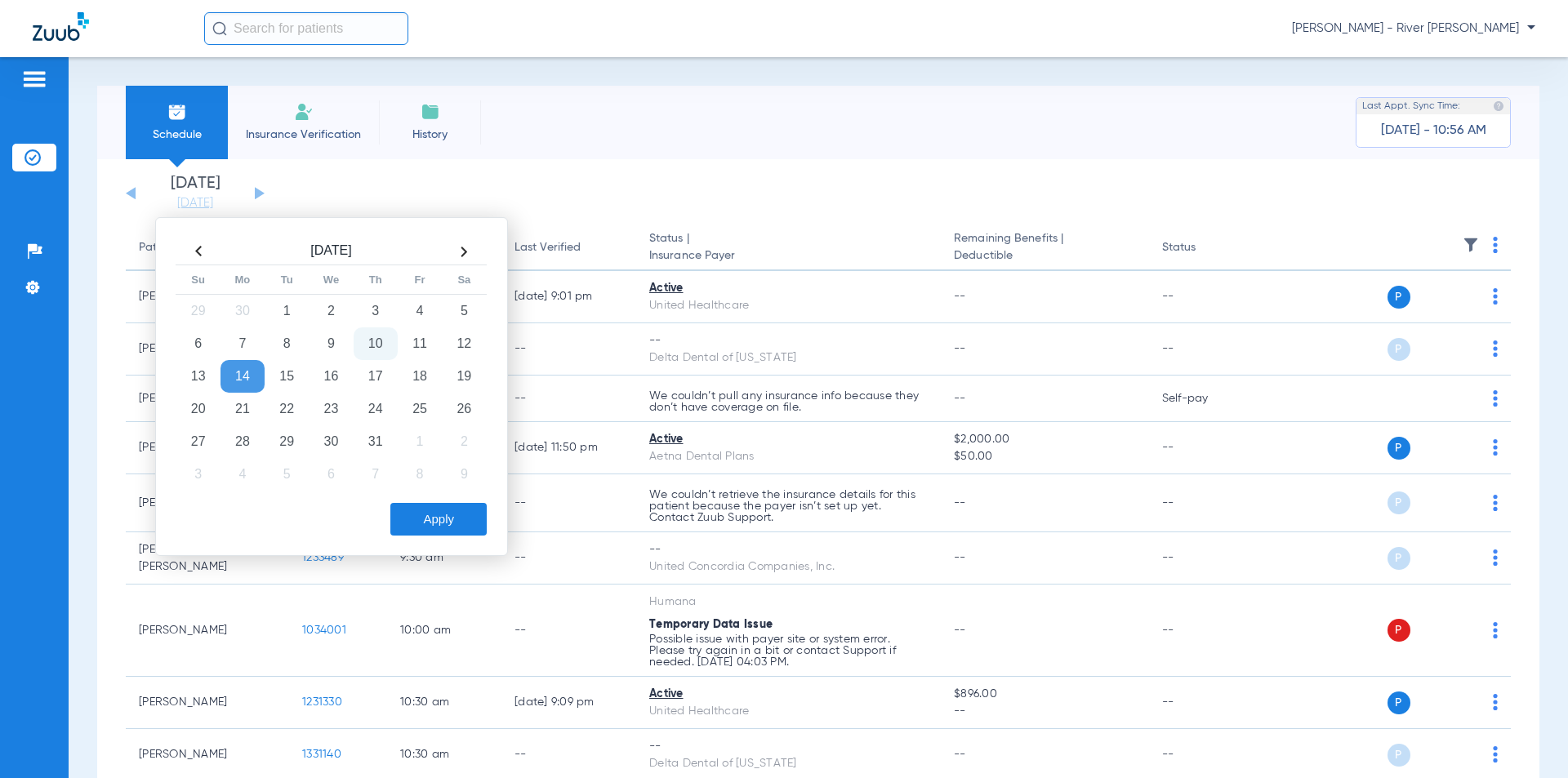 click on "Apply" 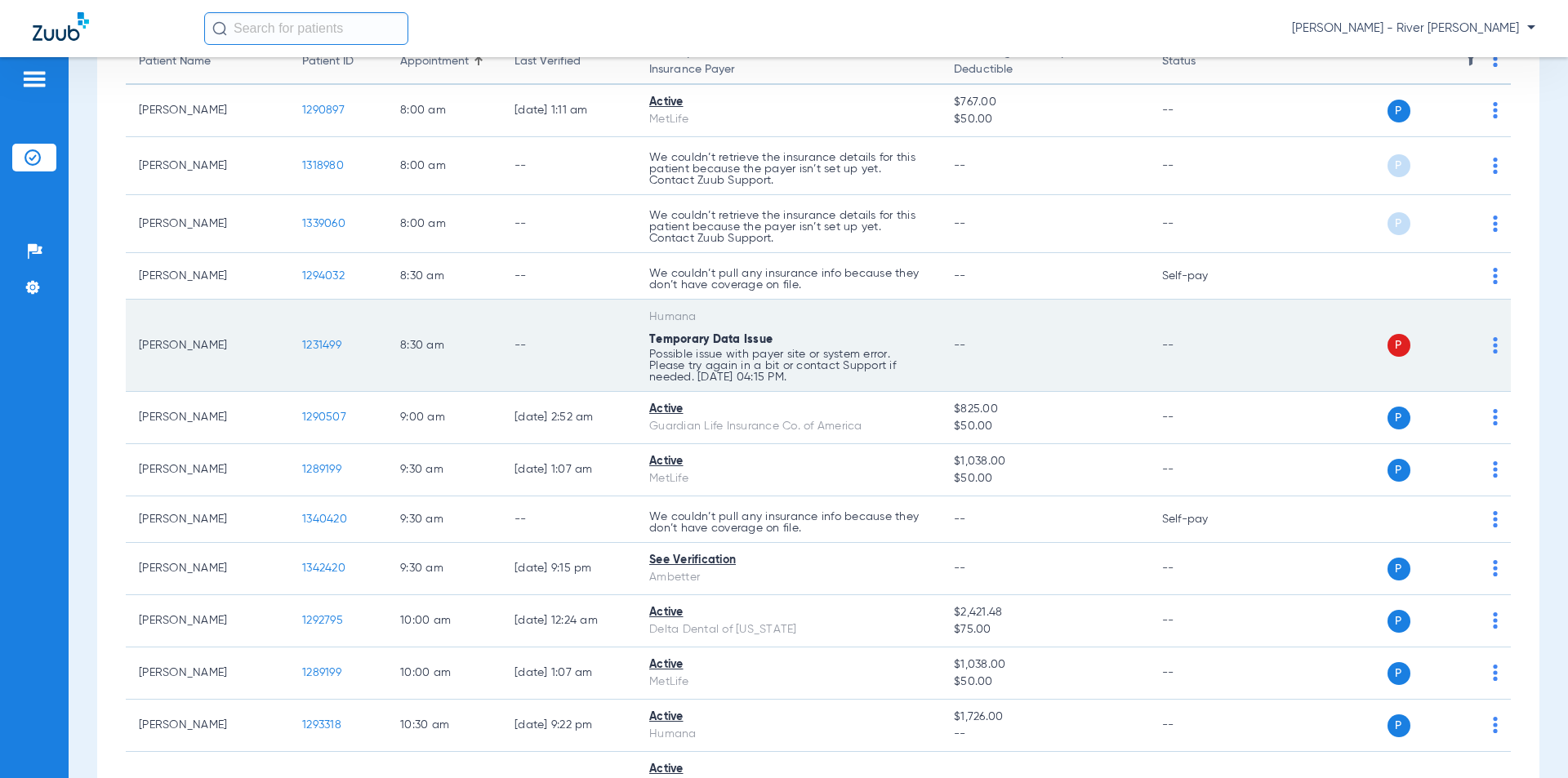 scroll, scrollTop: 245, scrollLeft: 0, axis: vertical 